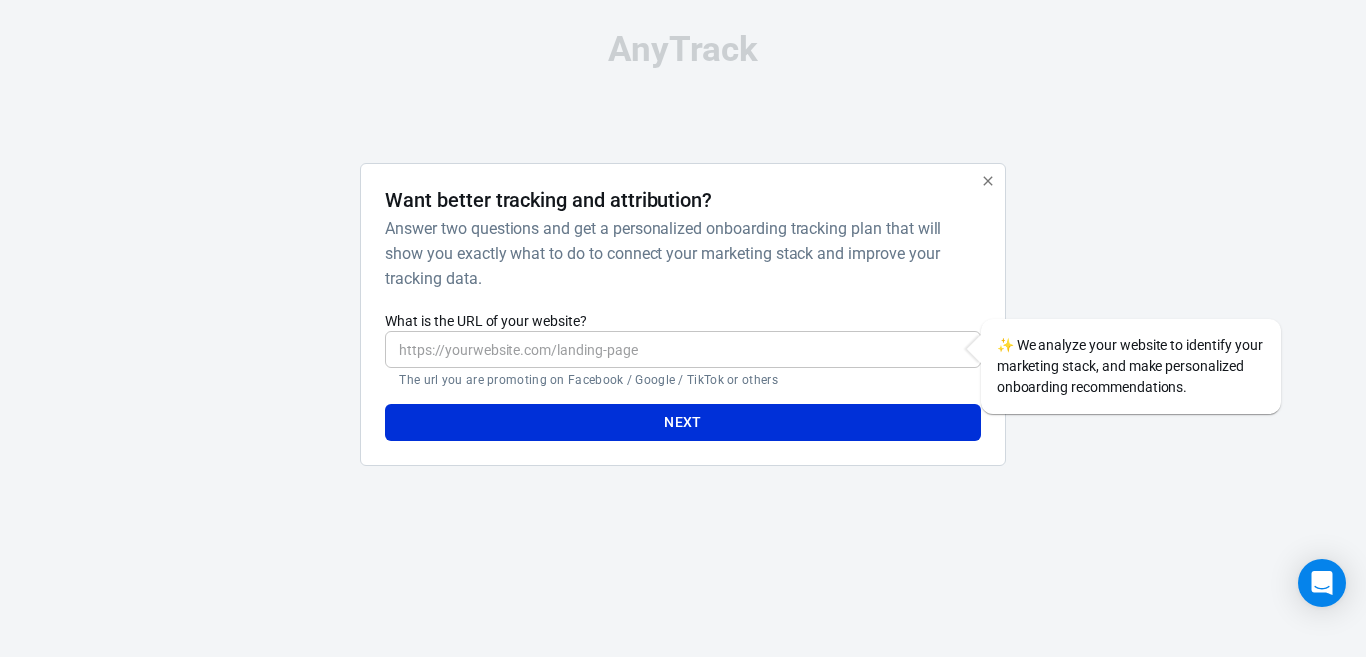 scroll, scrollTop: 0, scrollLeft: 0, axis: both 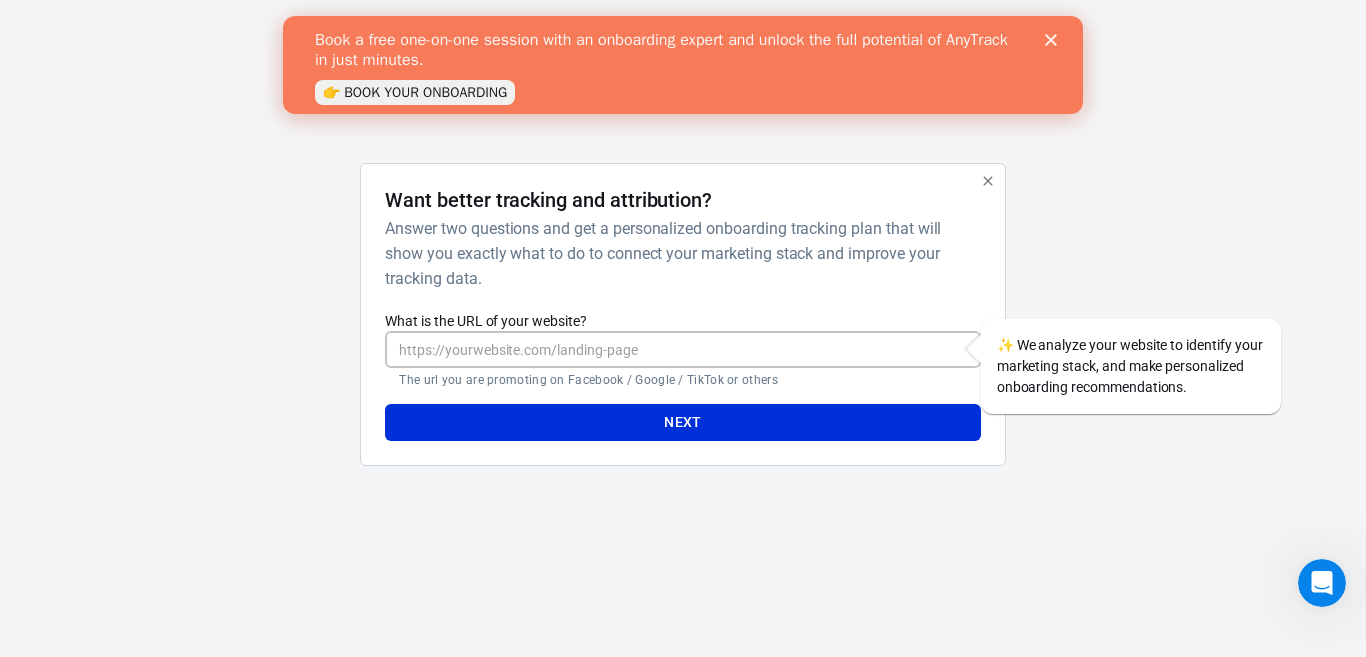 click on "What is the URL of your website?" at bounding box center [682, 349] 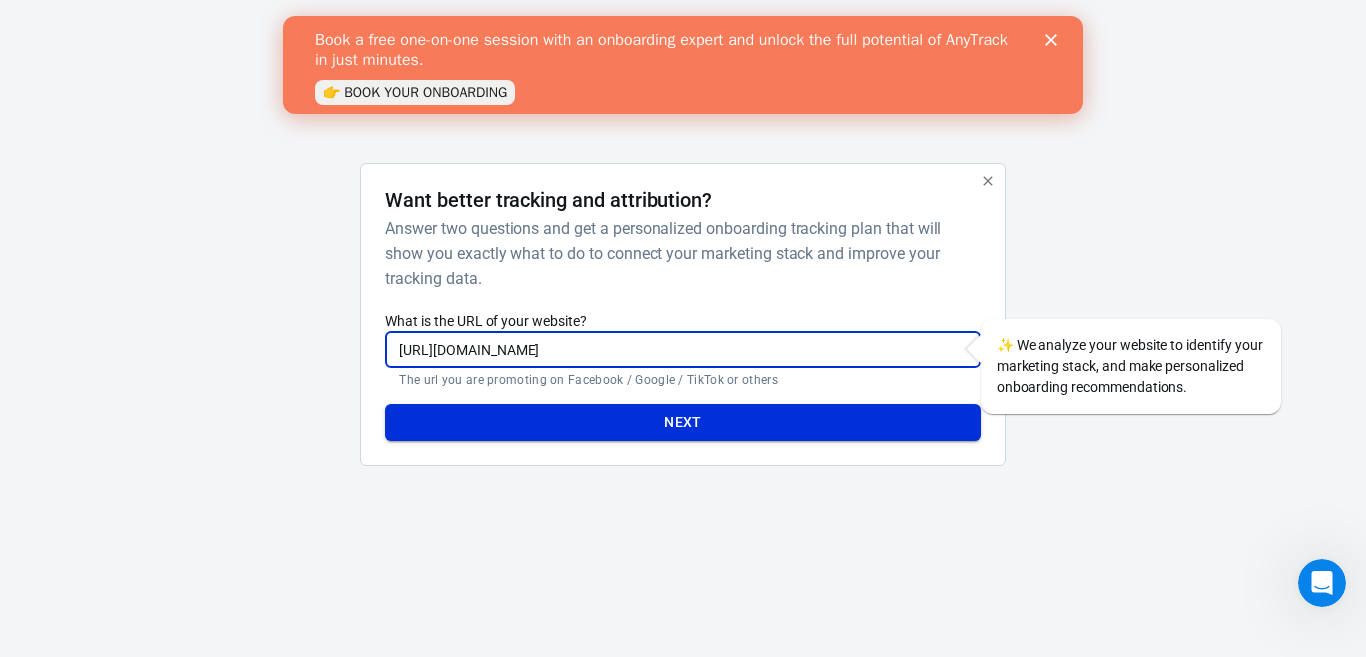 click on "Next" at bounding box center [682, 422] 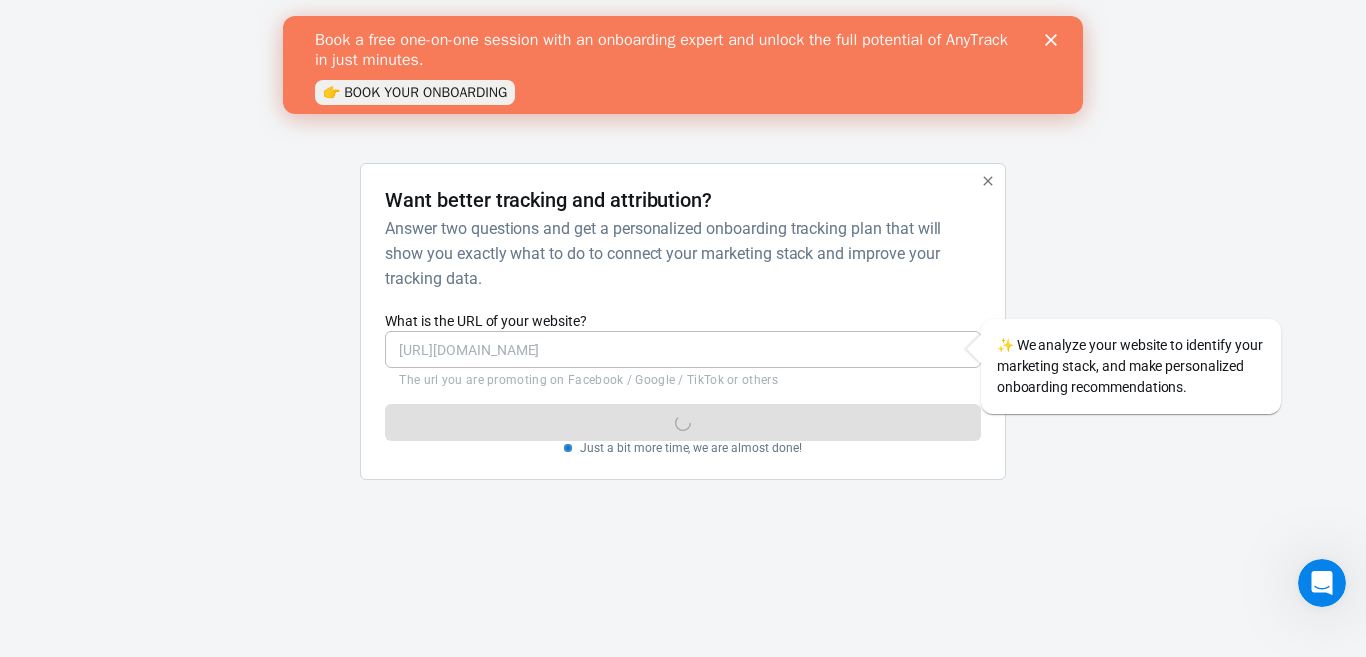 click 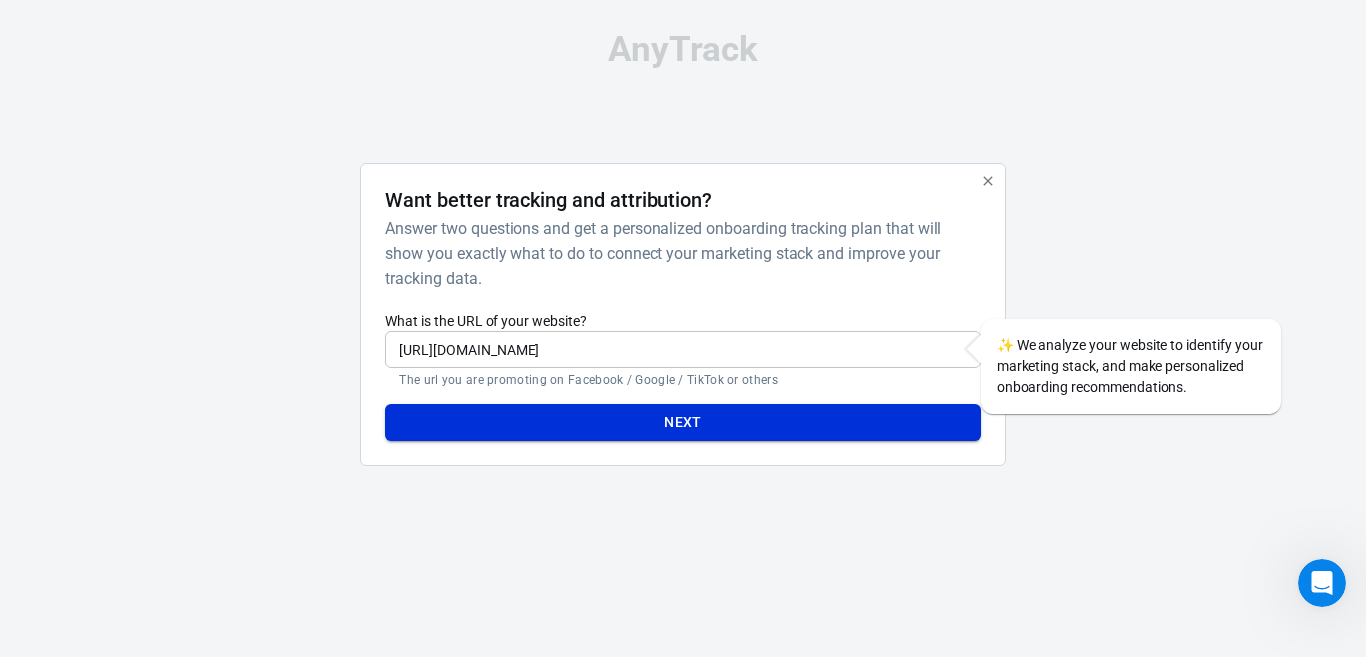 click on "Next" at bounding box center (682, 422) 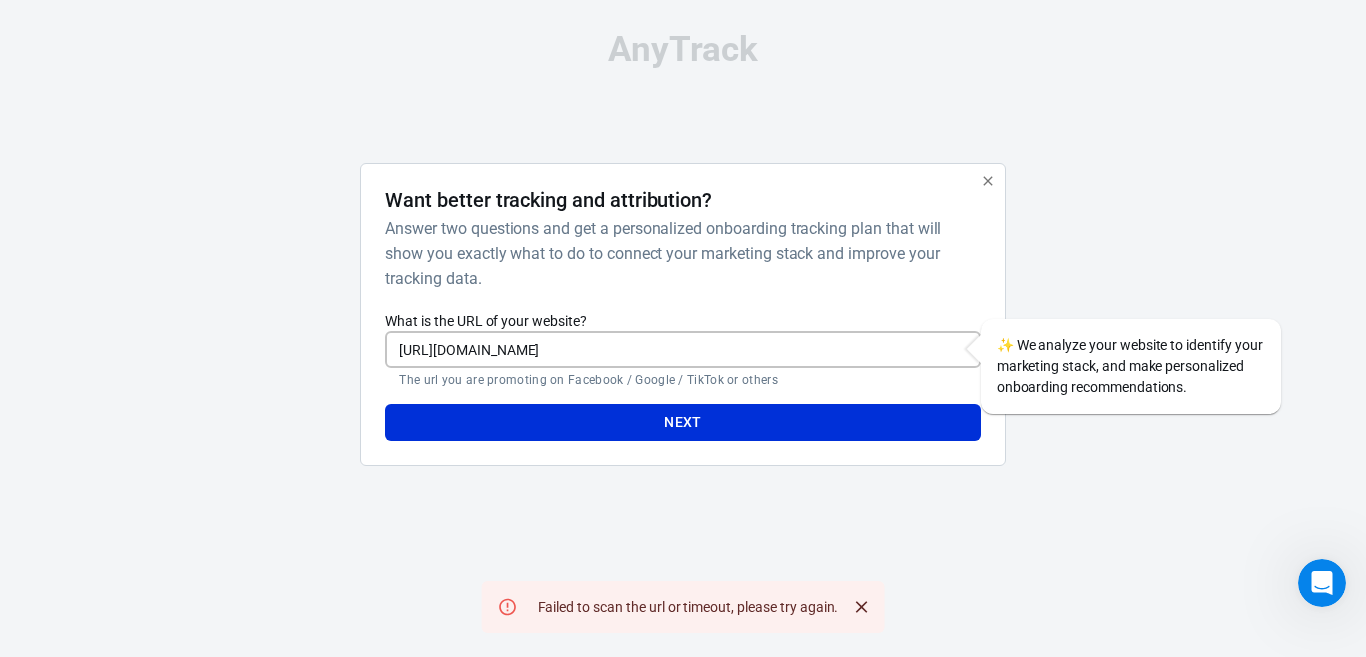 click on "[URL][DOMAIN_NAME]" at bounding box center (682, 349) 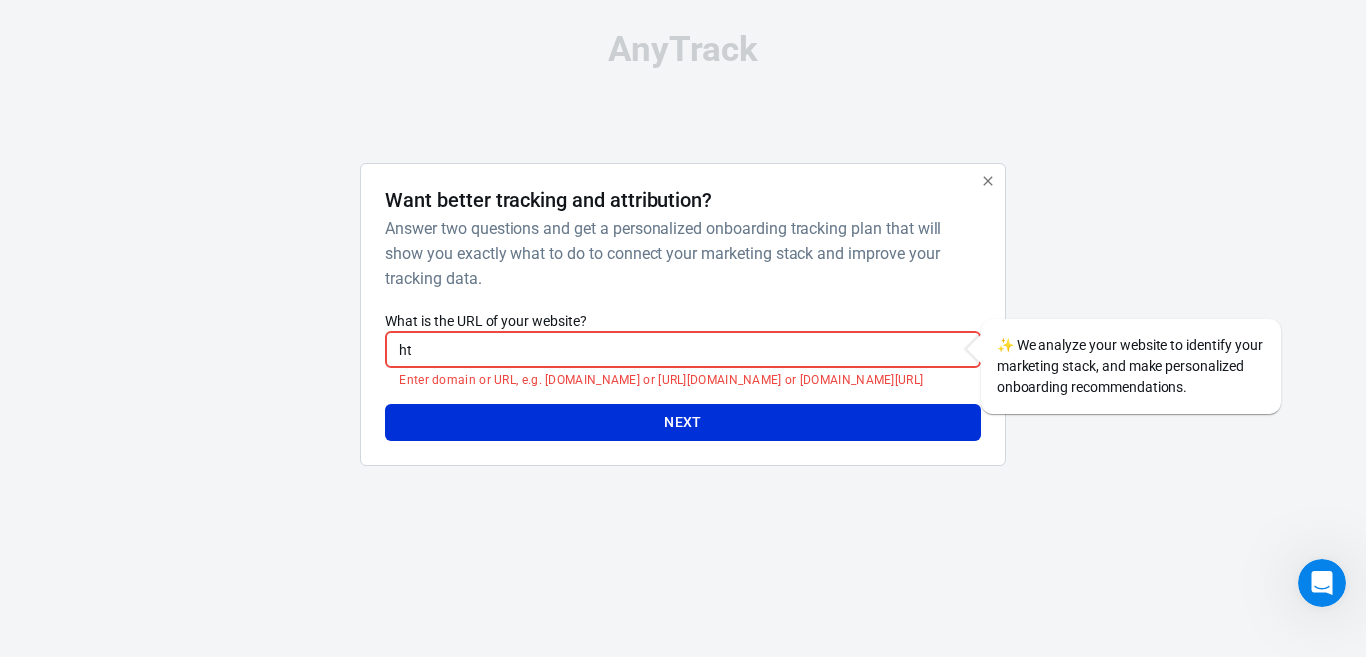 type on "h" 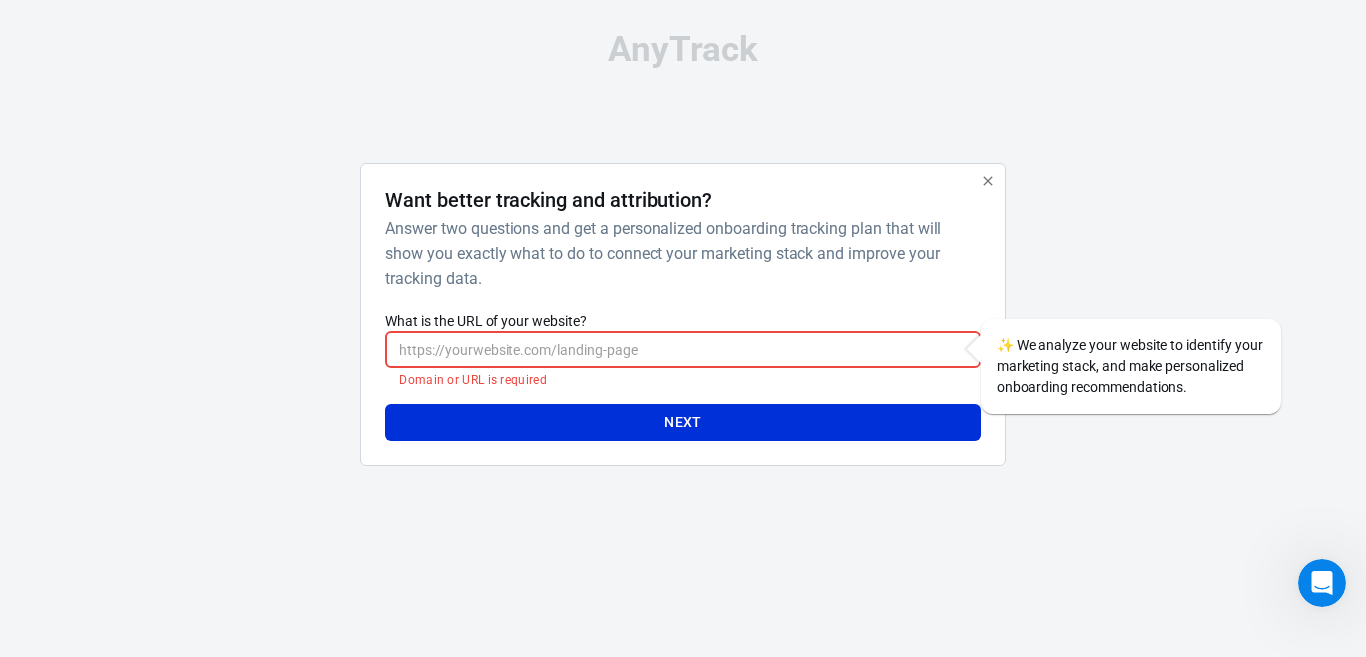 type 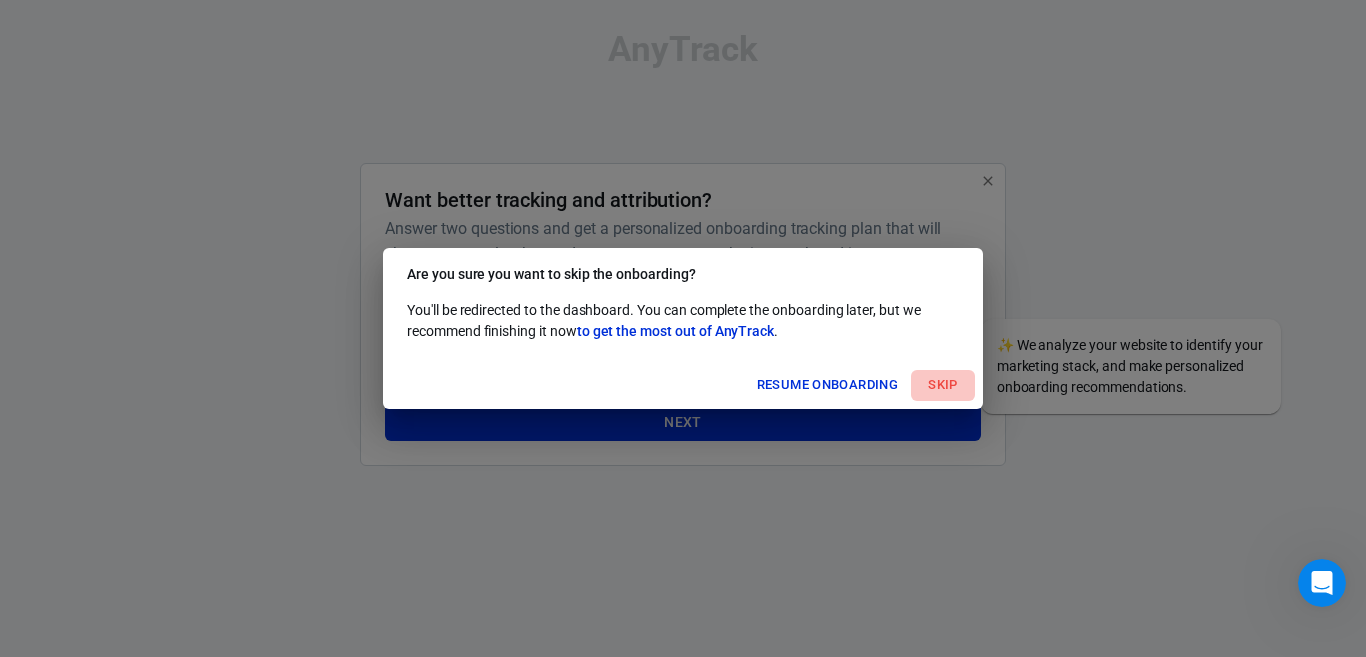 click on "Skip" at bounding box center [943, 385] 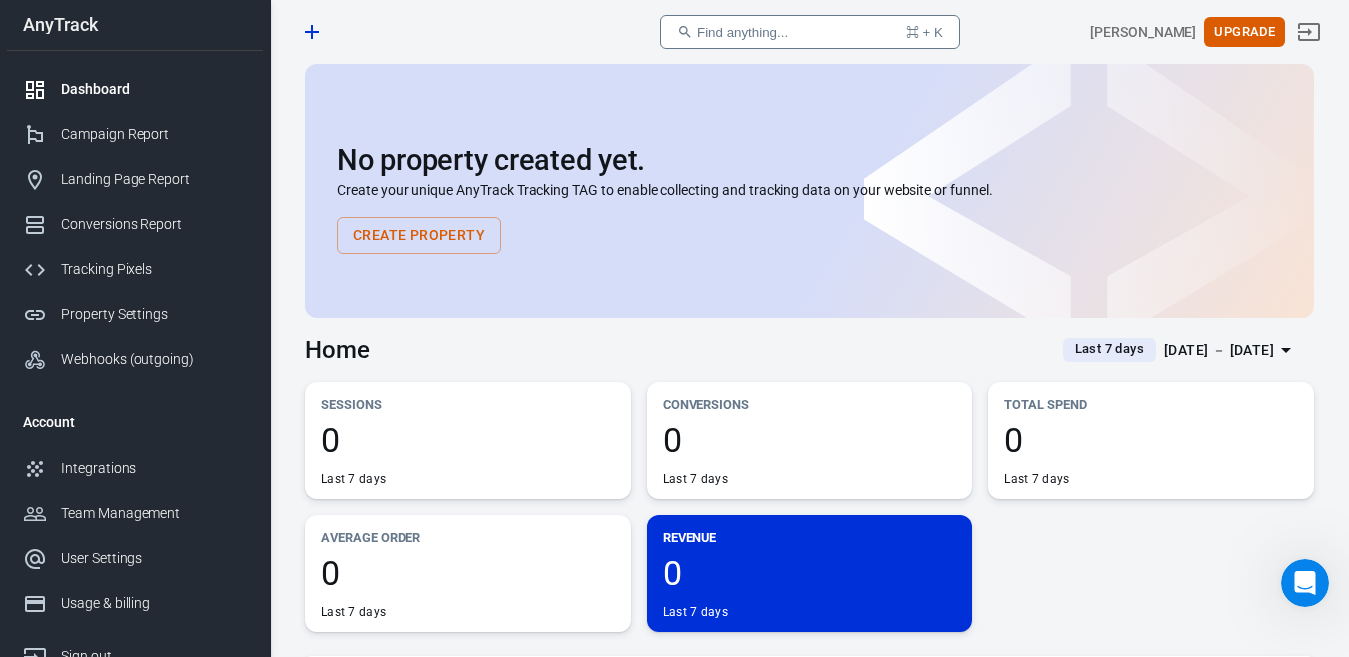 click on "Dashboard" at bounding box center [154, 89] 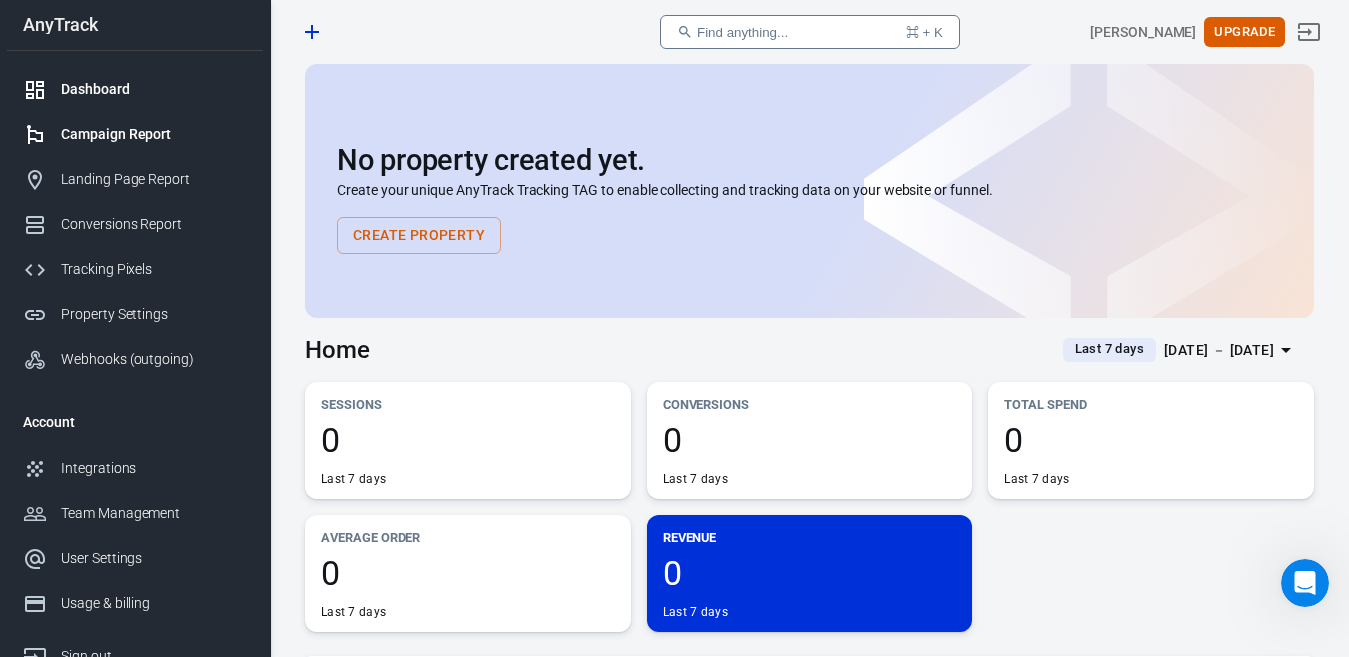 click on "Campaign Report" at bounding box center [135, 134] 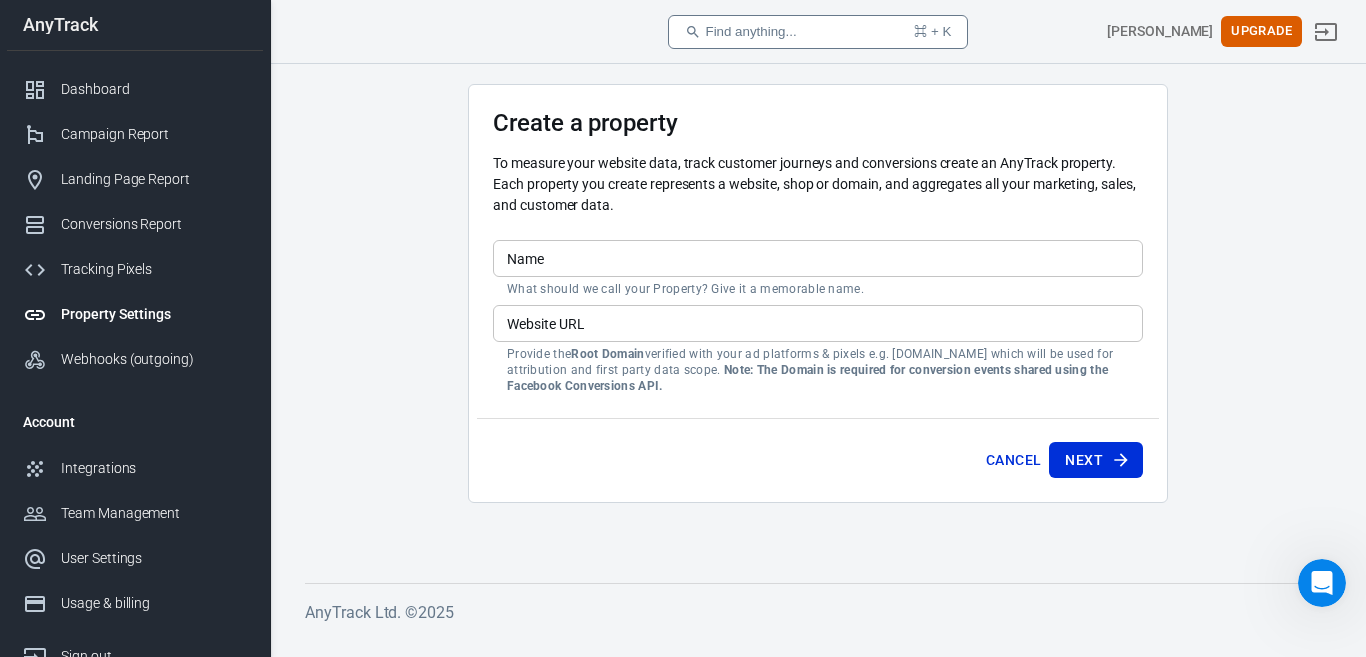 click on "Website URL" at bounding box center (818, 323) 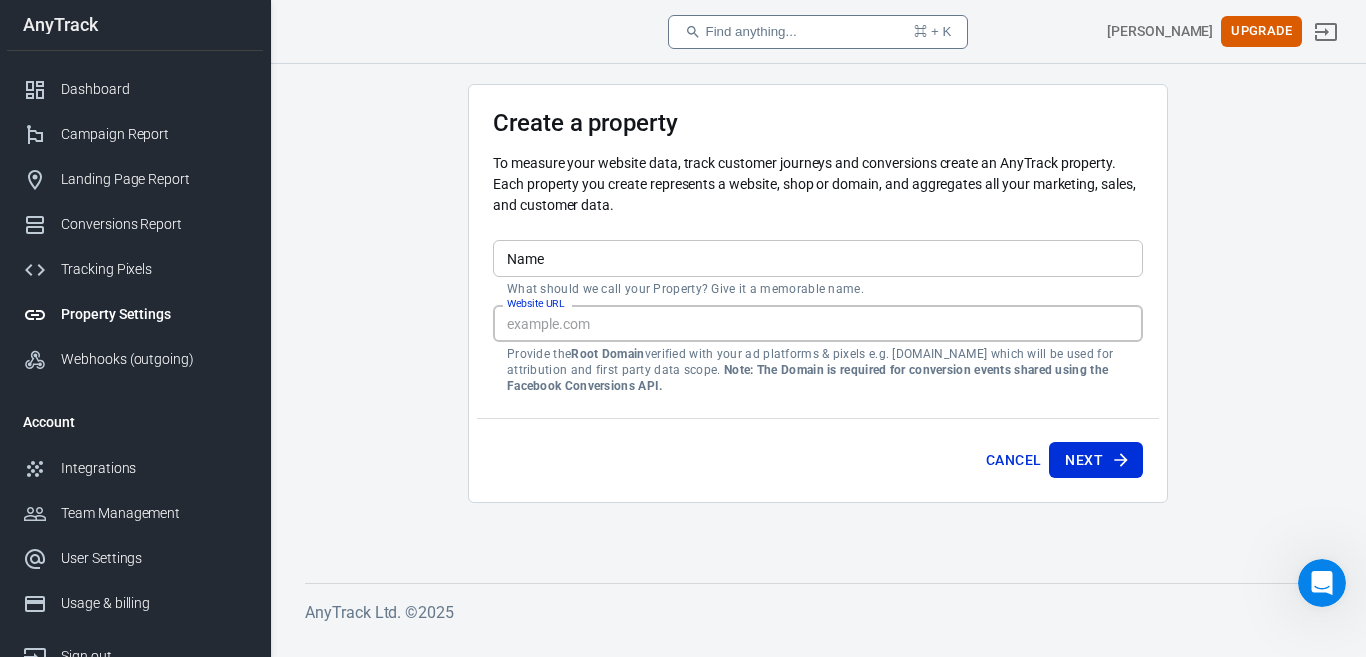 click on "Website URL" at bounding box center (818, 323) 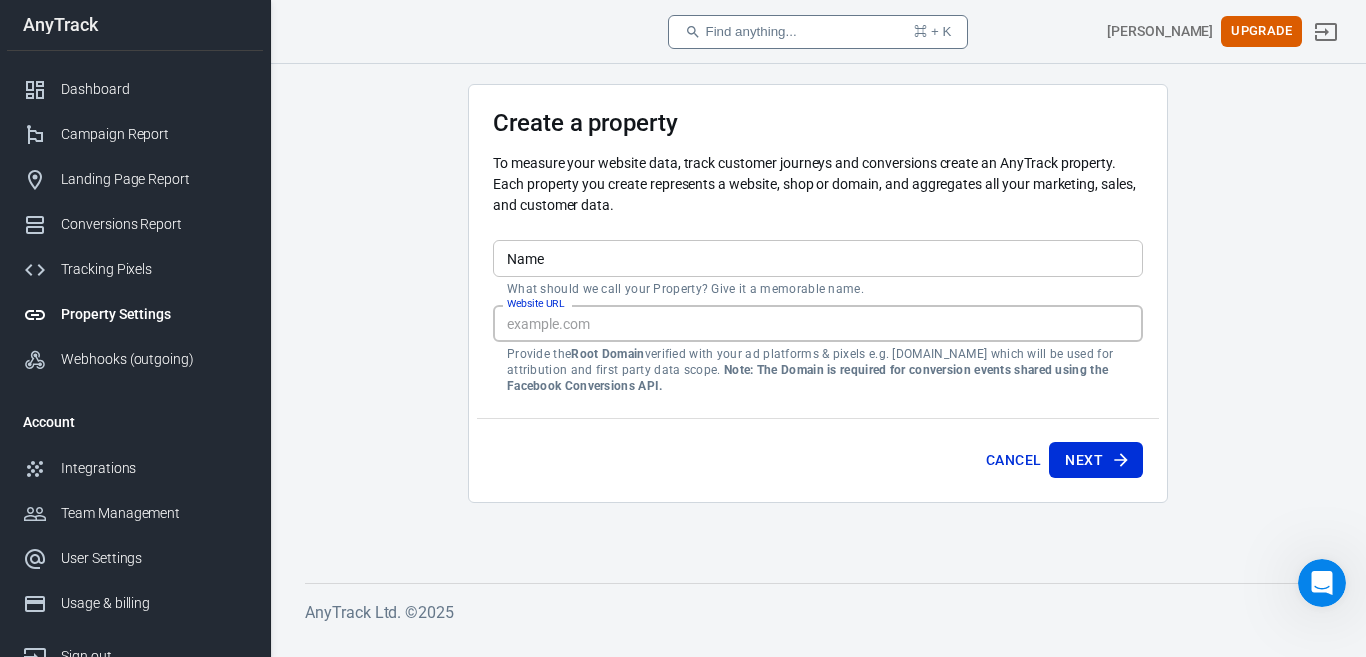 paste on "[URL][DOMAIN_NAME]" 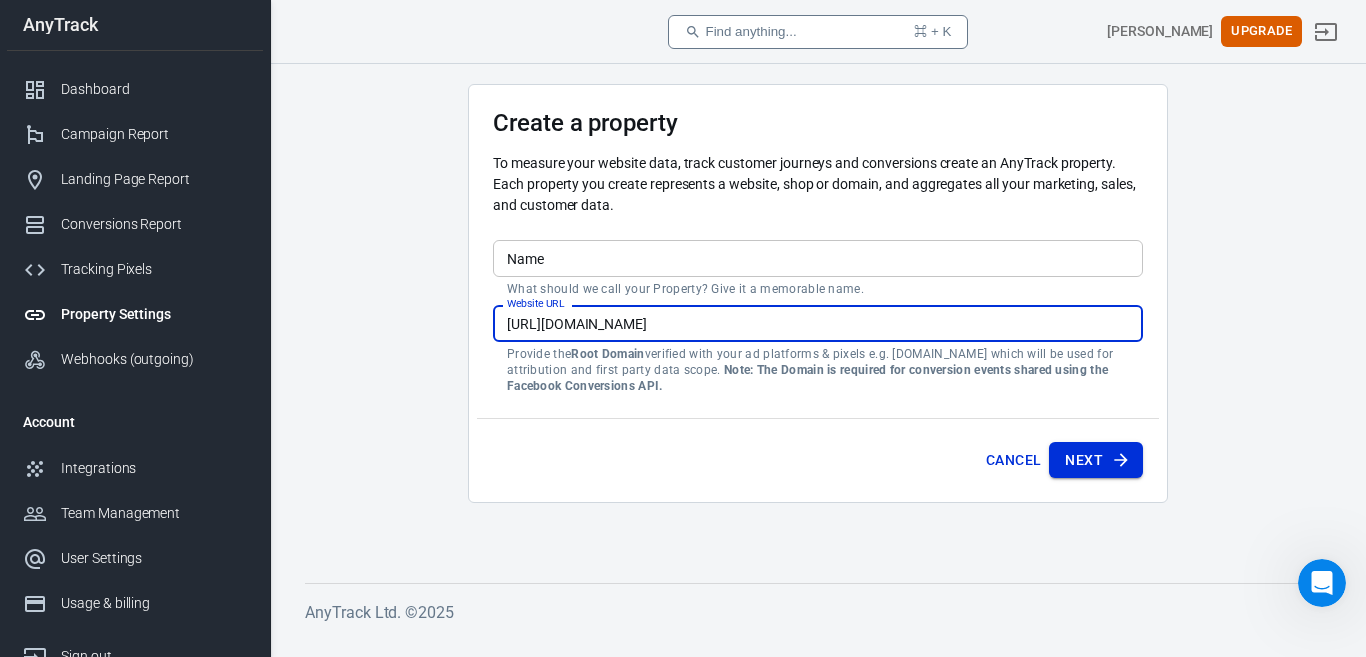 type on "[URL][DOMAIN_NAME]" 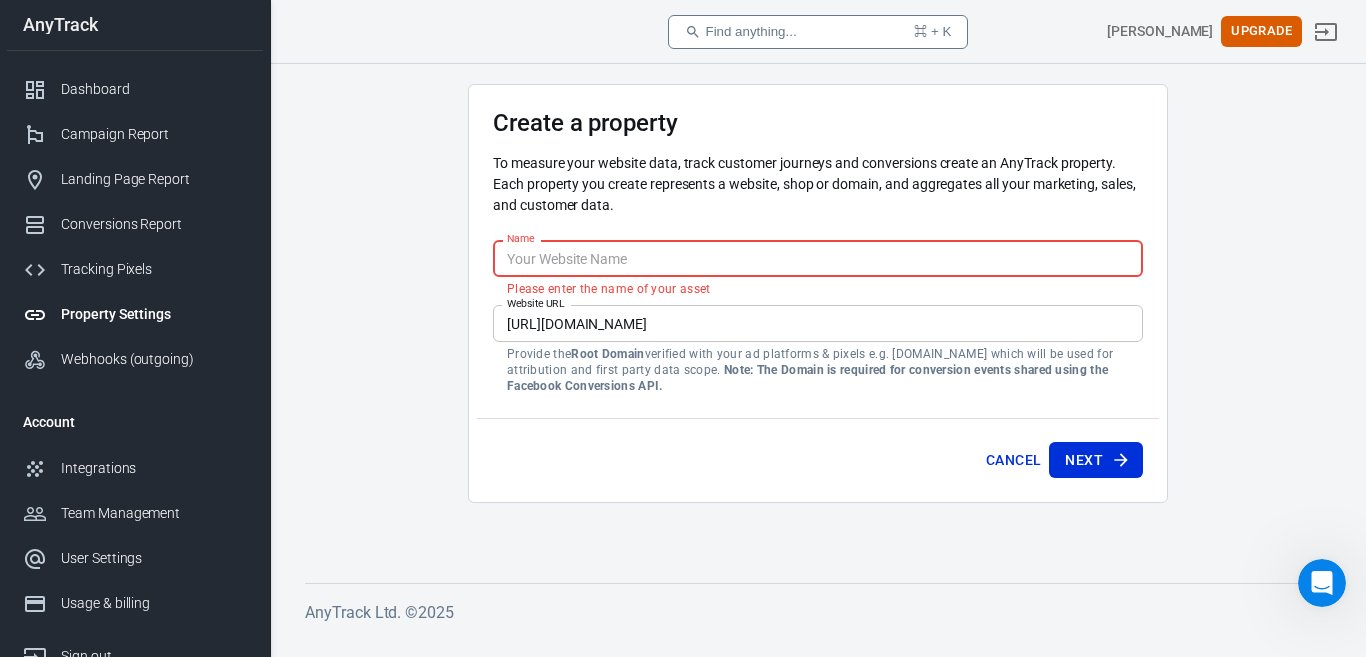 click on "Name" at bounding box center (818, 258) 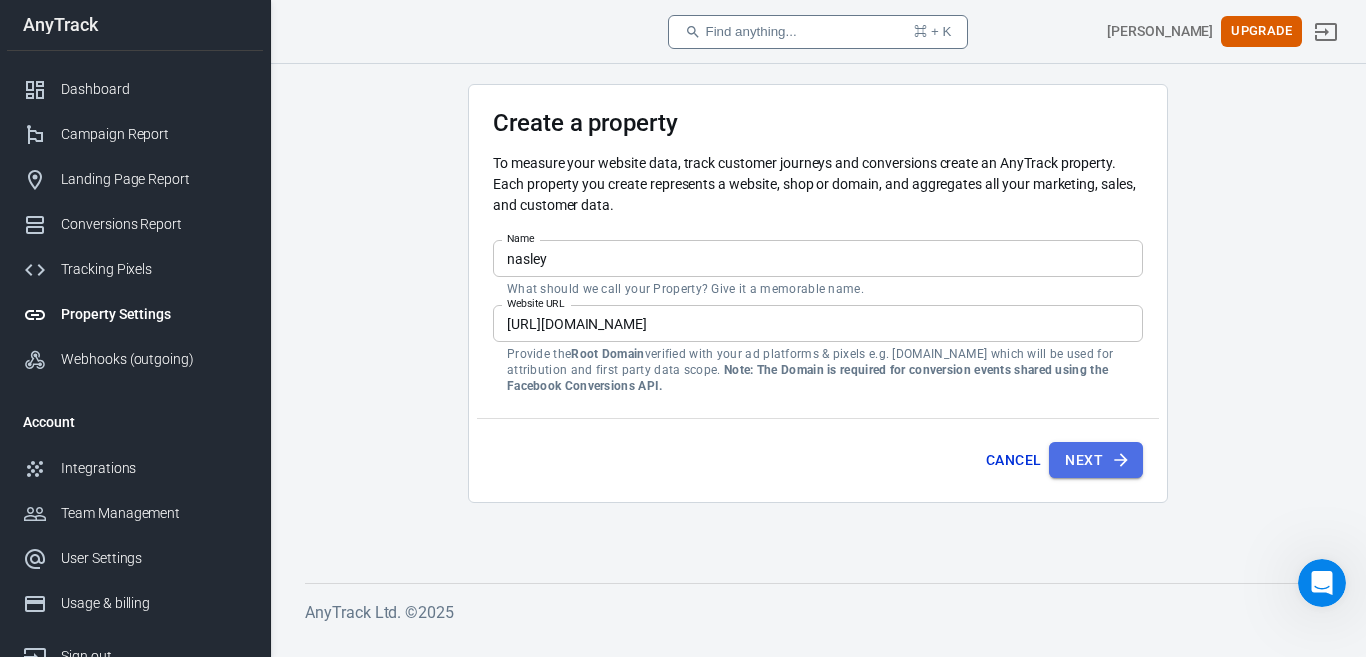 click on "Next" at bounding box center (1084, 460) 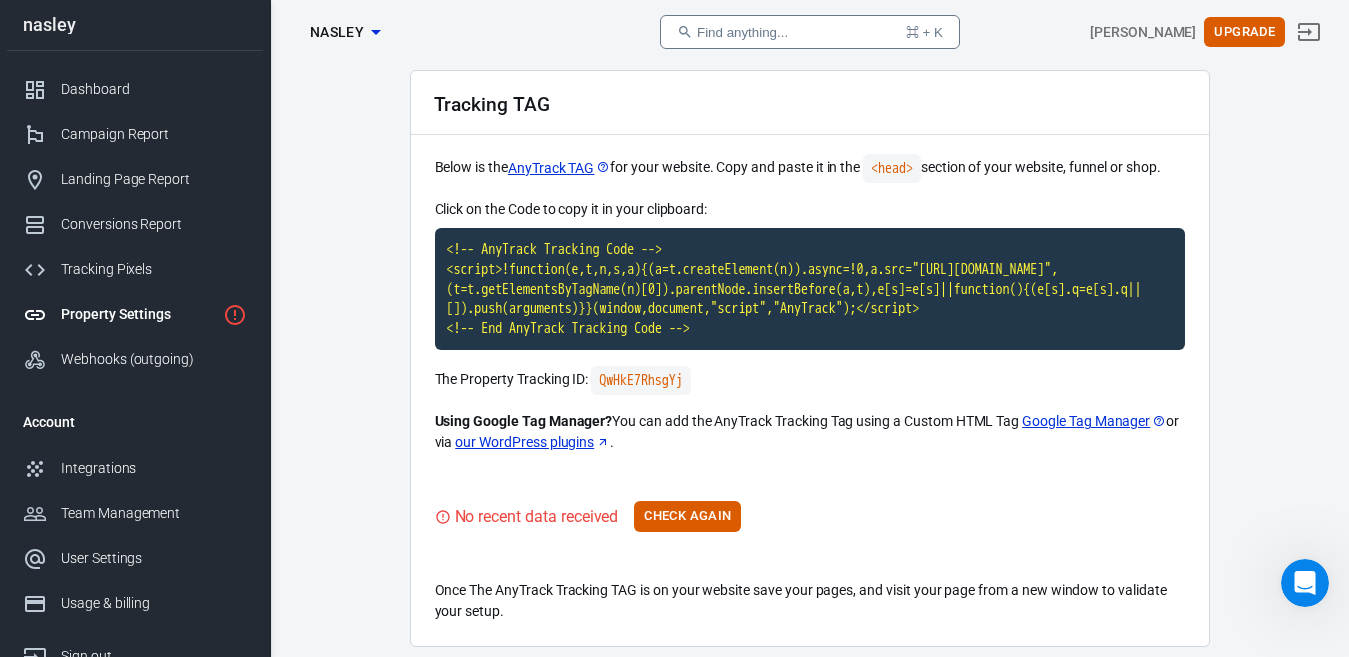 scroll, scrollTop: 162, scrollLeft: 0, axis: vertical 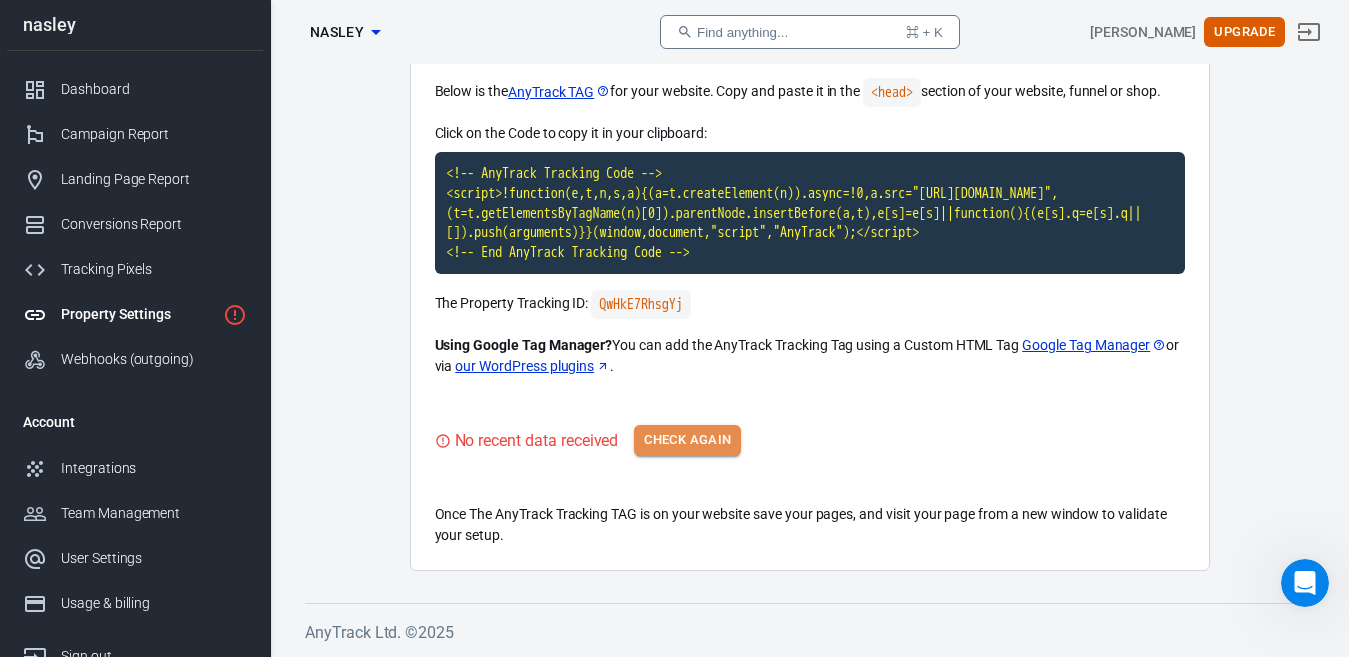 click on "Check Again" at bounding box center (687, 440) 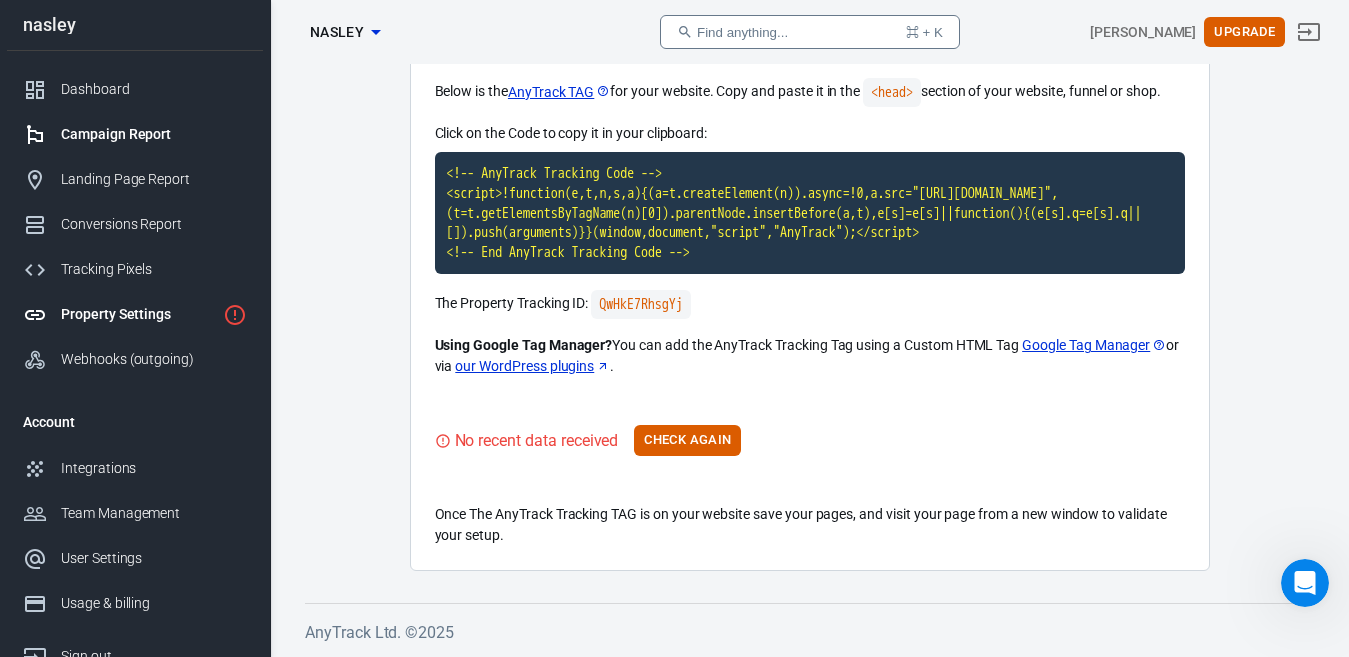 click on "Campaign Report" at bounding box center (154, 134) 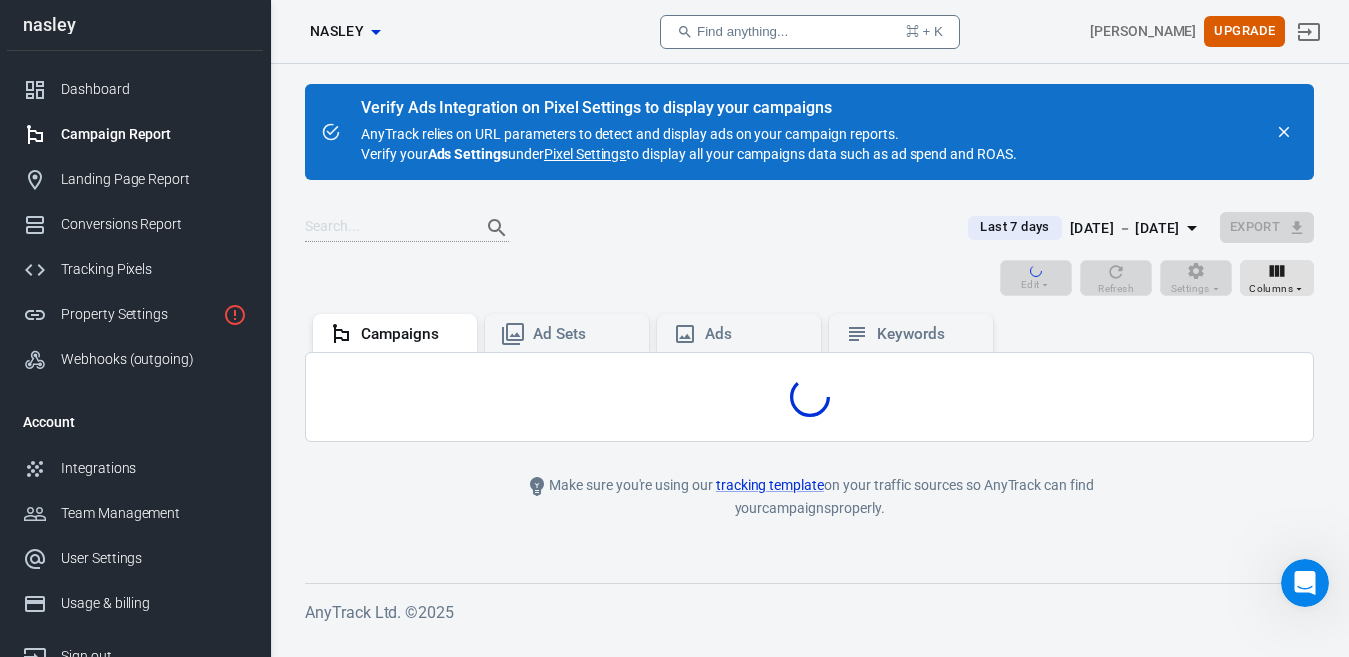 scroll, scrollTop: 0, scrollLeft: 0, axis: both 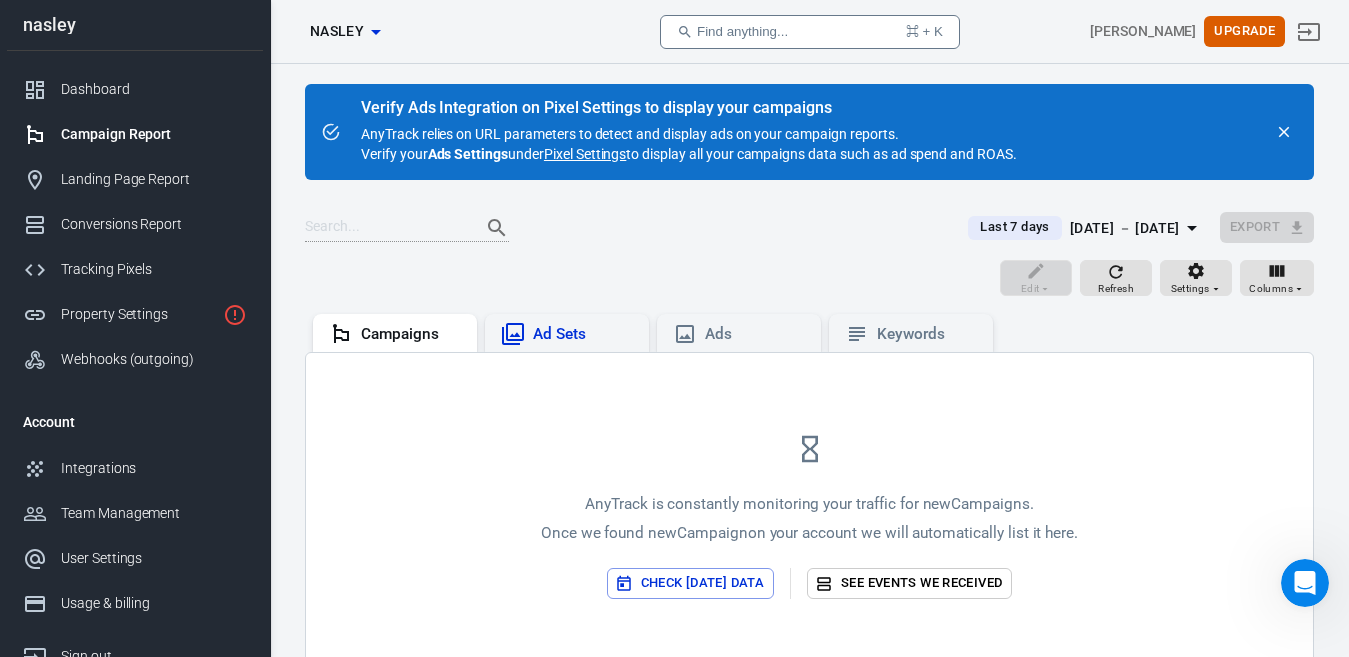 click on "Ad Sets" at bounding box center (567, 334) 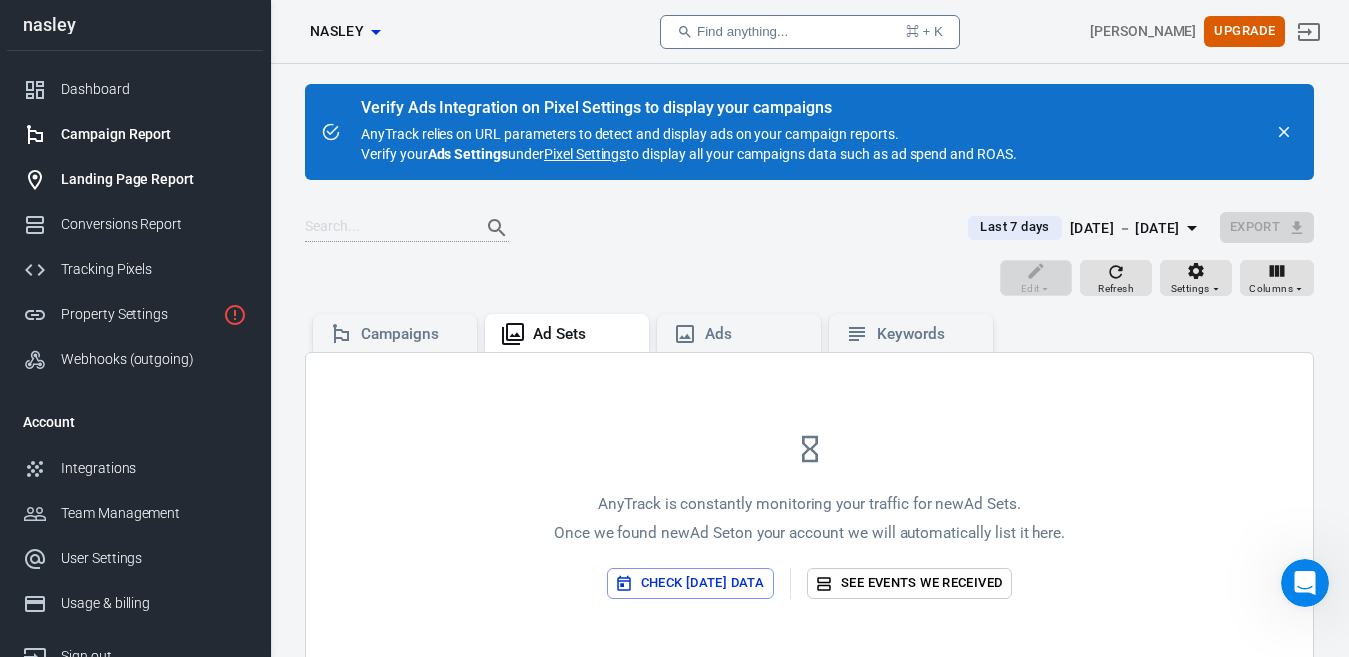 click on "Landing Page Report" at bounding box center [154, 179] 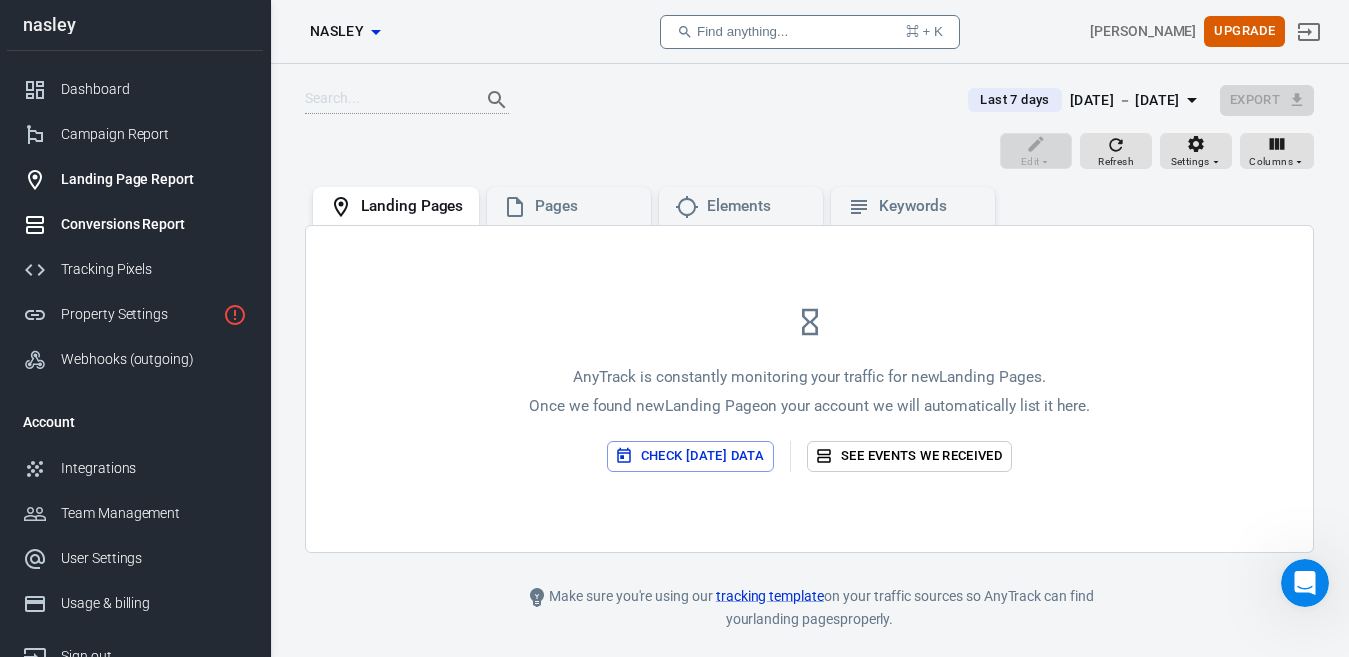 click on "Conversions Report" at bounding box center [154, 224] 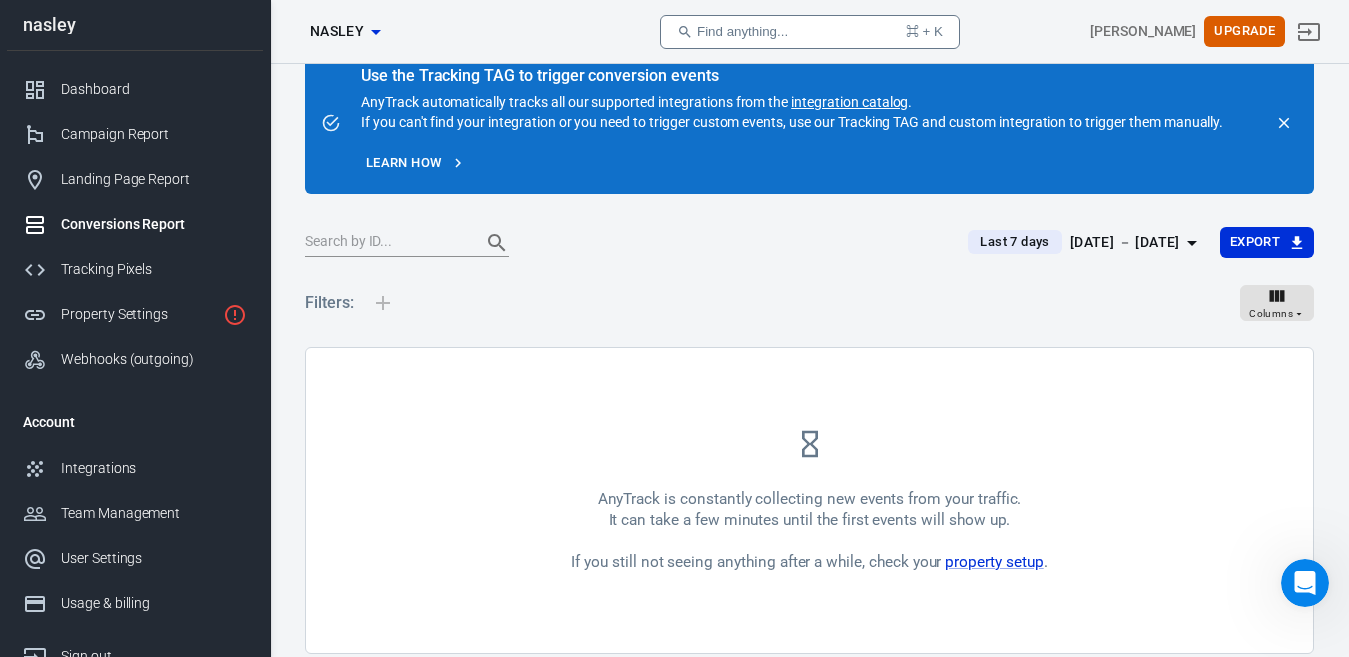 scroll, scrollTop: 114, scrollLeft: 0, axis: vertical 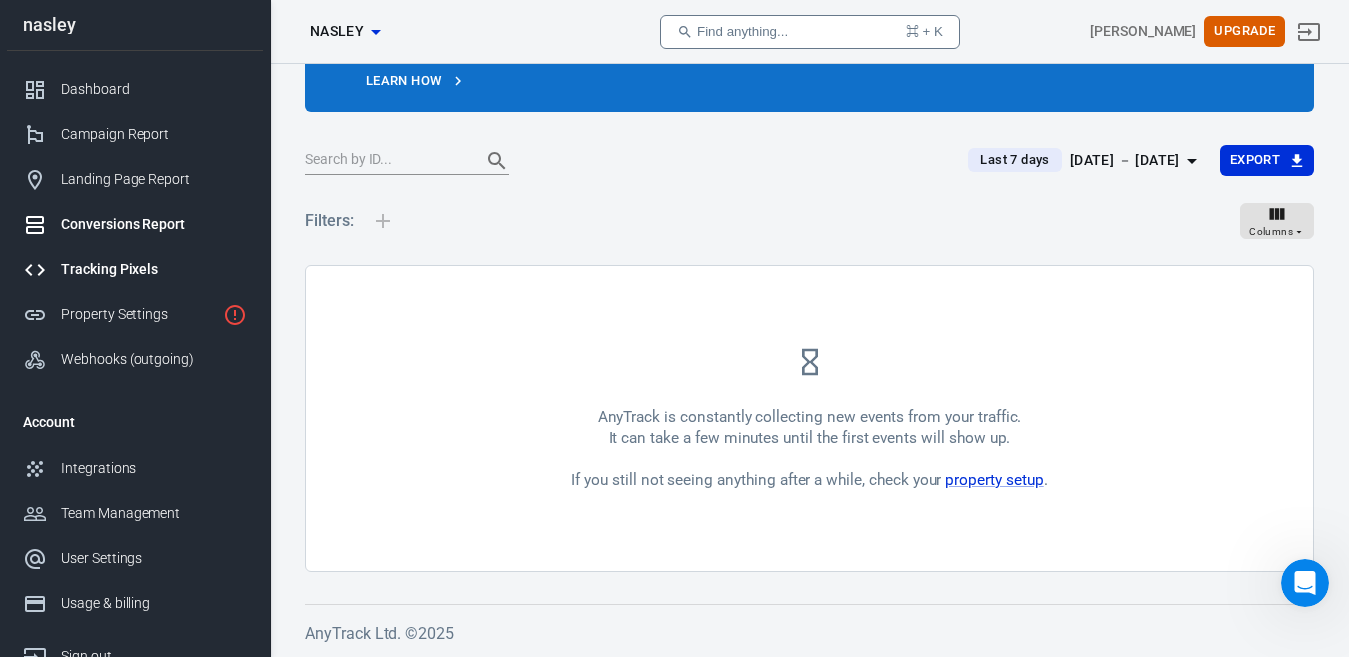 click on "Tracking Pixels" at bounding box center [135, 269] 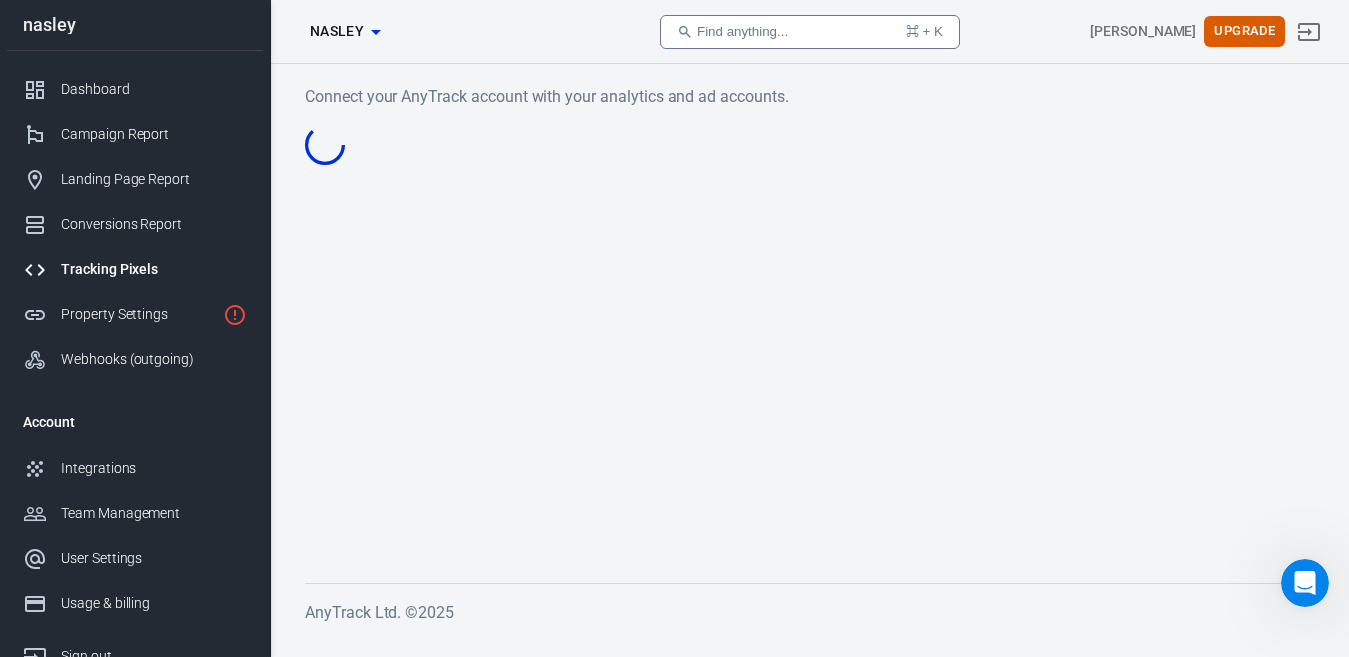 scroll, scrollTop: 0, scrollLeft: 0, axis: both 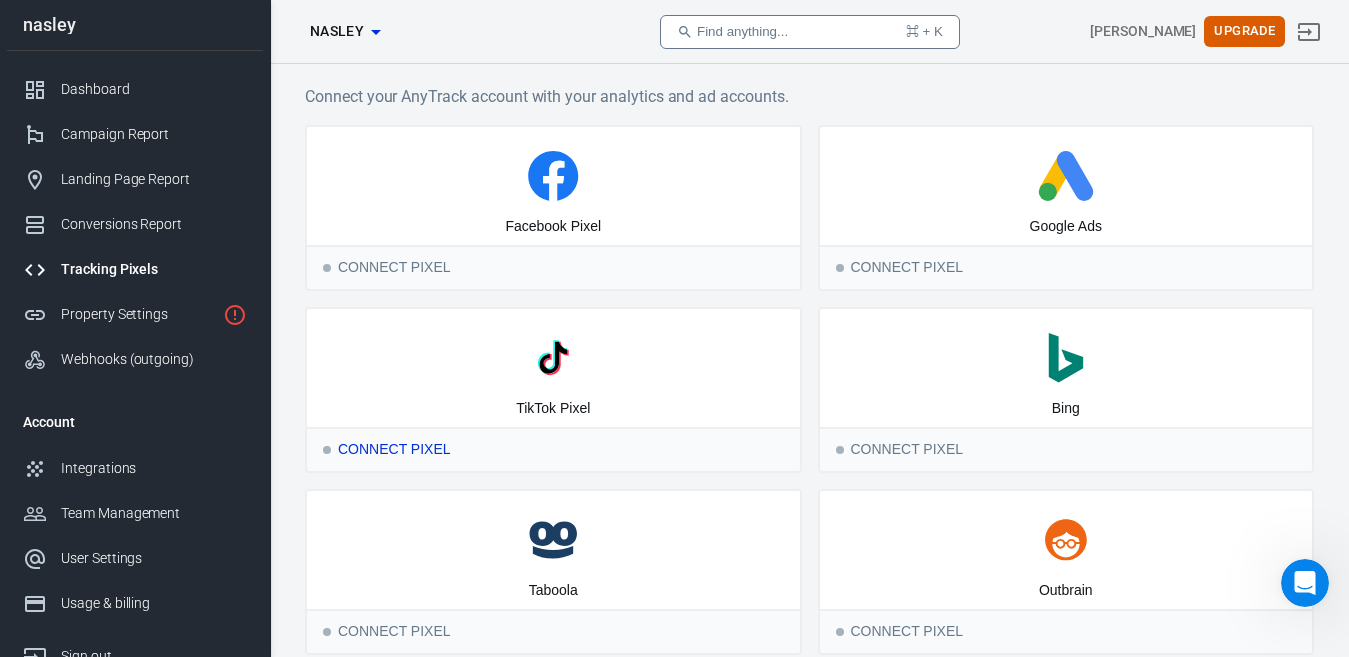 click 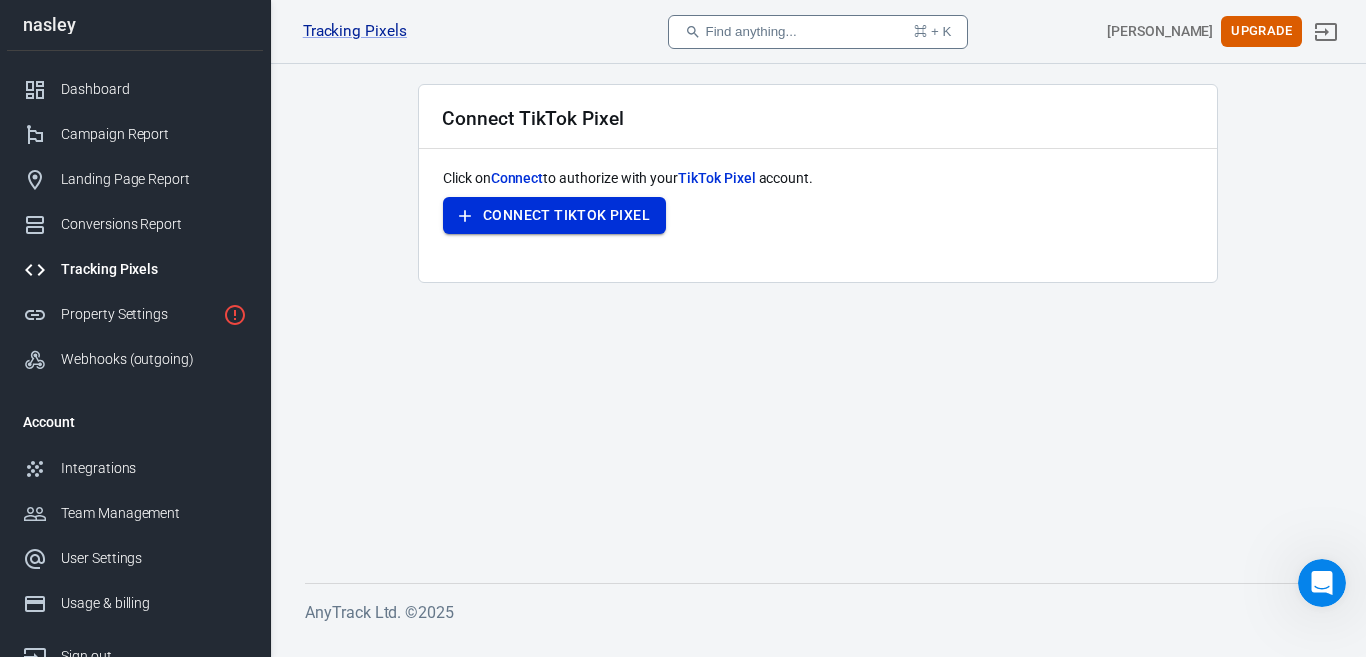 click on "Connect TikTok Pixel" at bounding box center [566, 215] 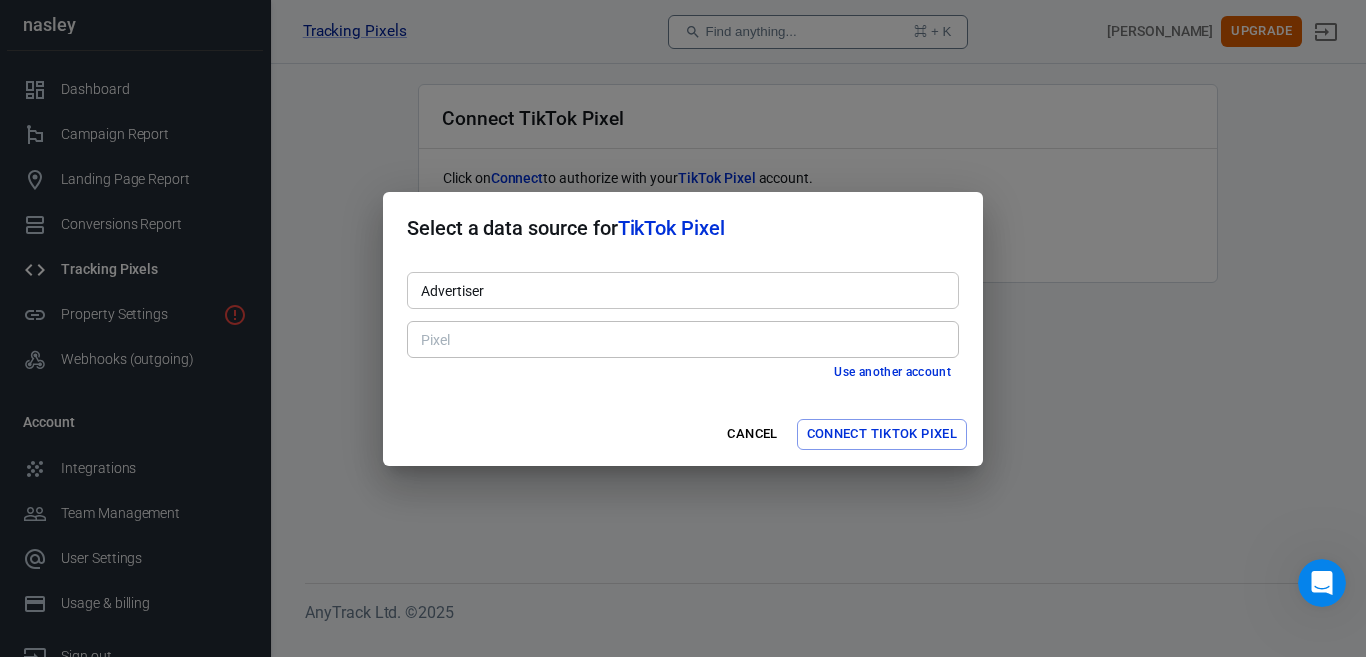 drag, startPoint x: 815, startPoint y: 311, endPoint x: 795, endPoint y: 292, distance: 27.58623 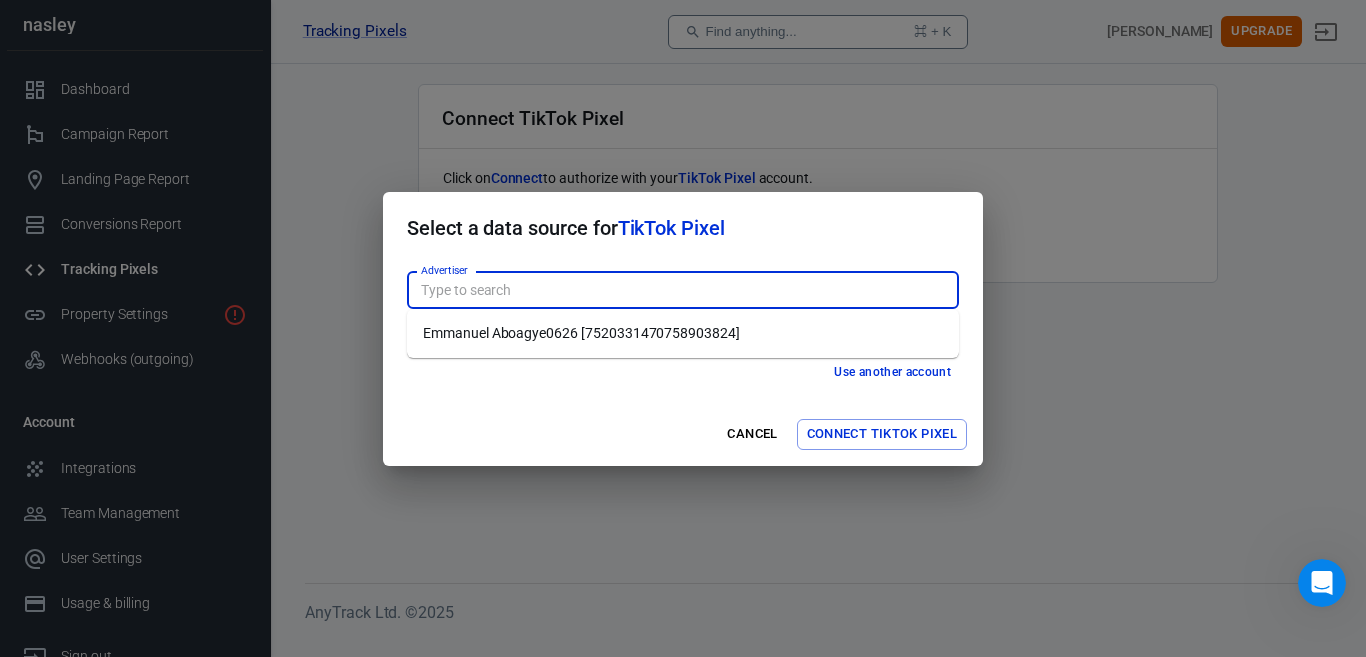 click on "Emmanuel Aboagye0626 [7520331470758903824]" at bounding box center (683, 333) 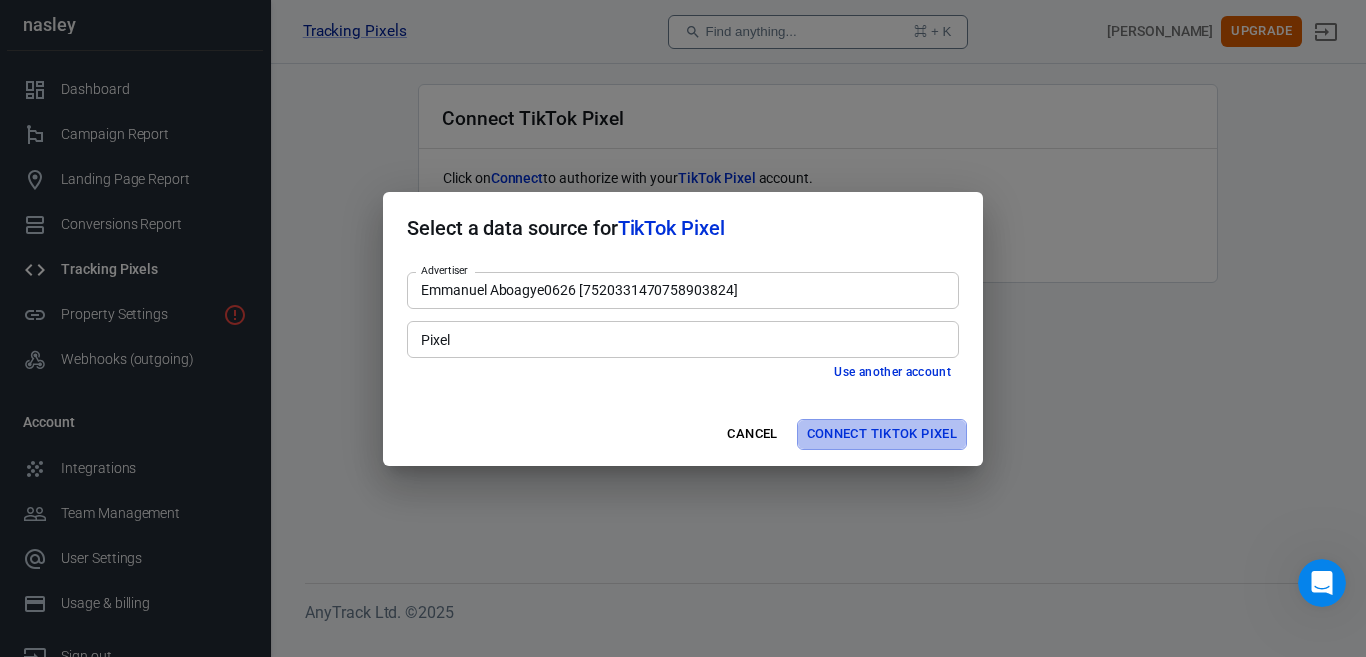 click on "Connect TikTok Pixel" at bounding box center (882, 434) 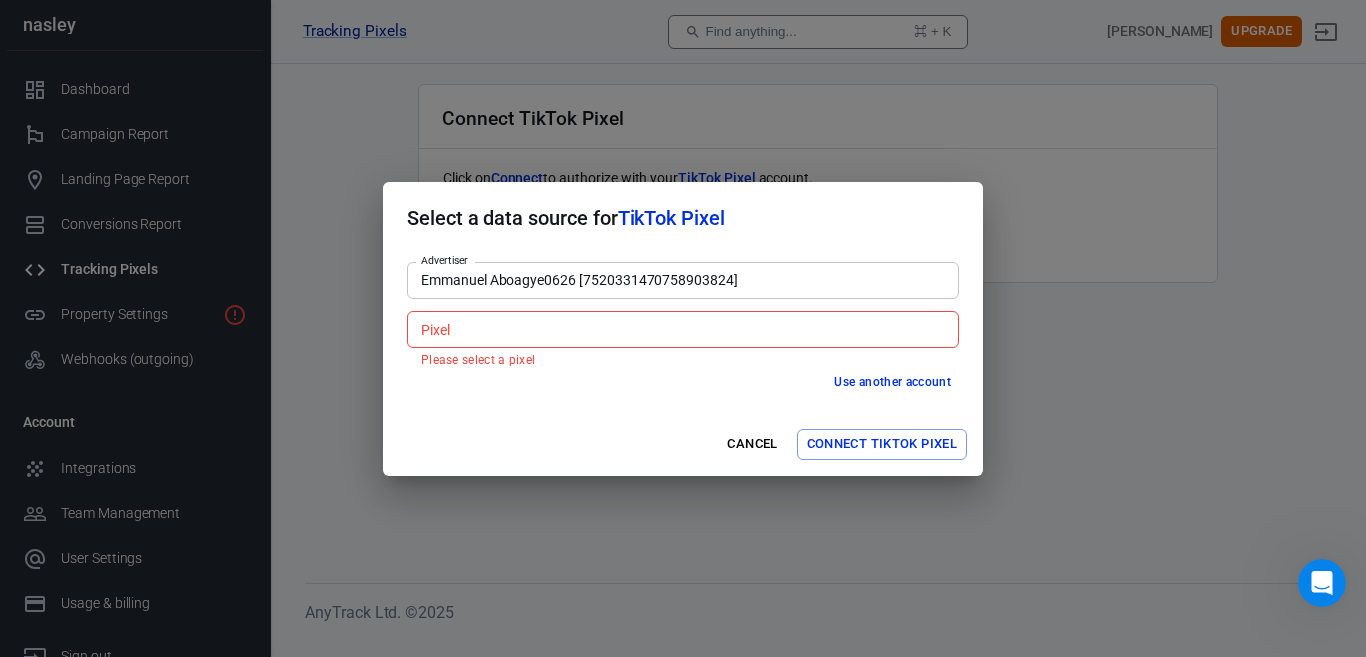 click on "Pixel" at bounding box center (681, 329) 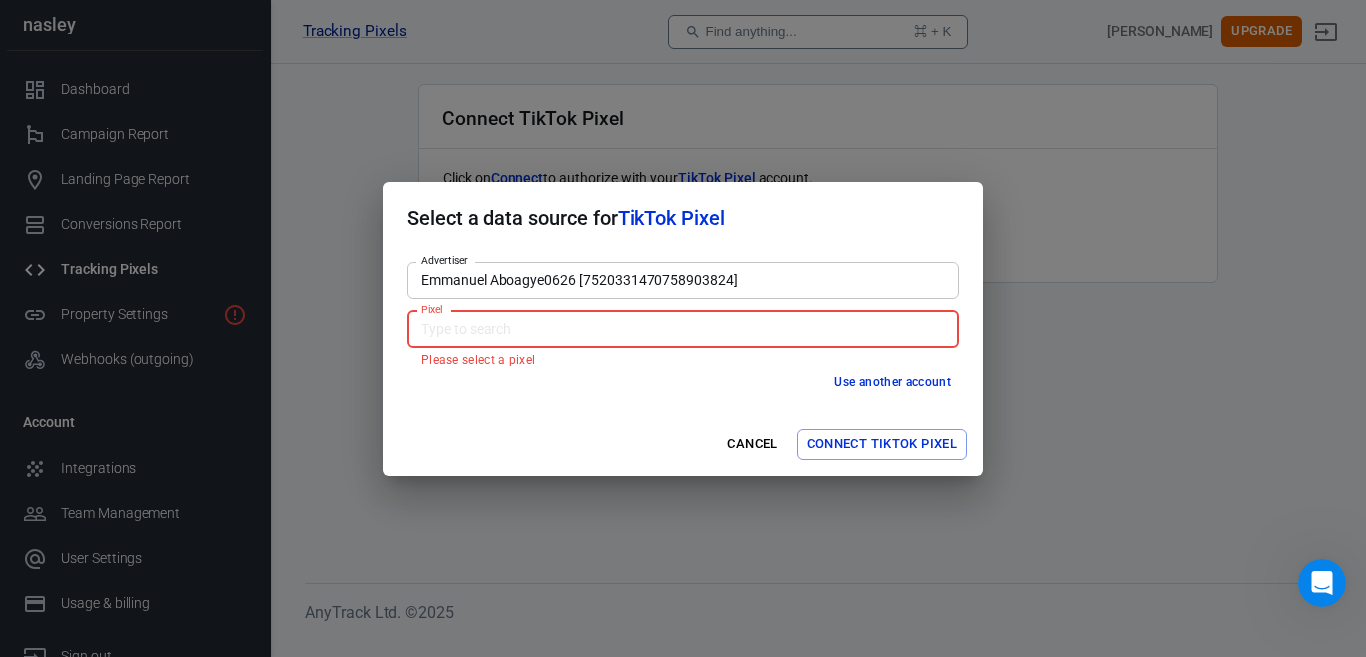 click on "Pixel" at bounding box center [681, 329] 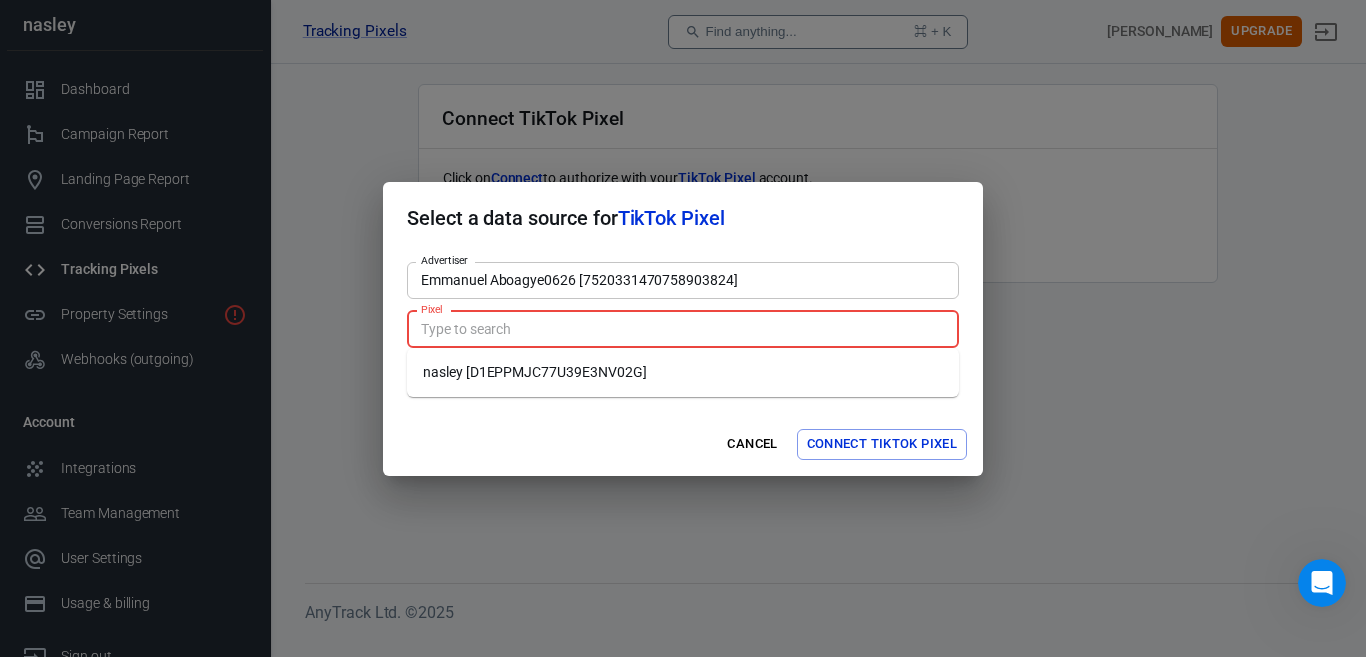 click on "Pixel" at bounding box center (681, 329) 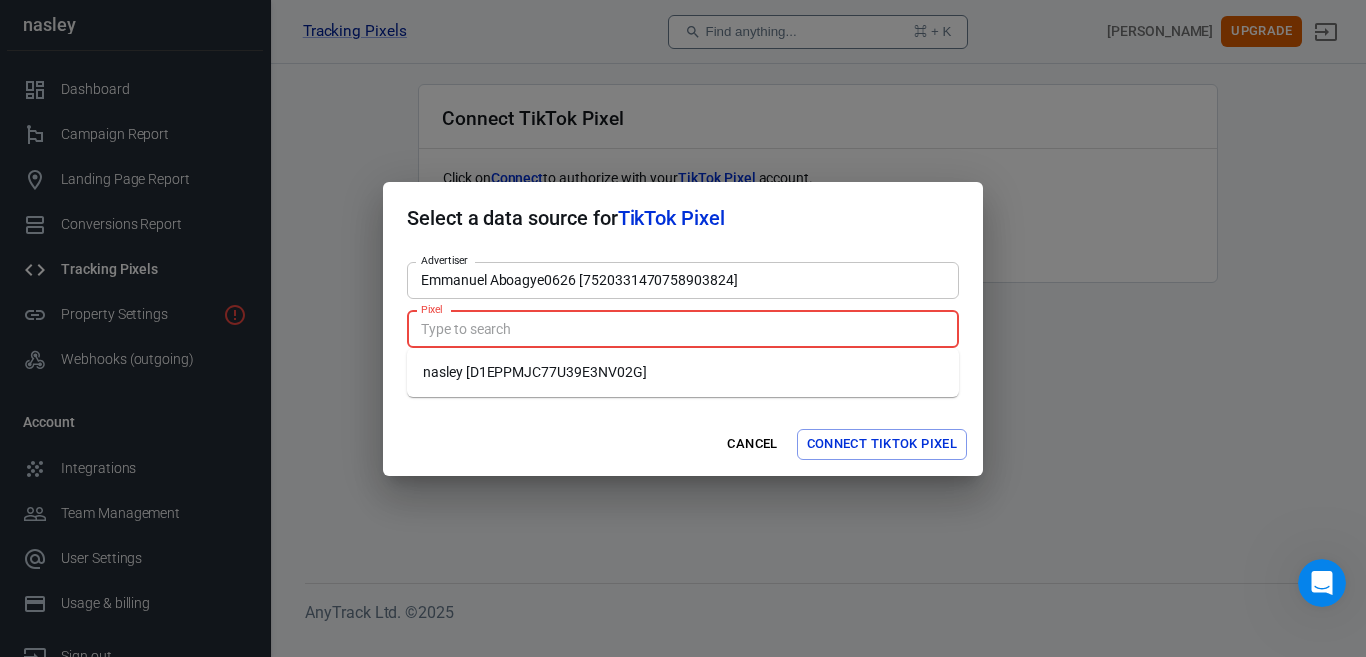 click on "nasley [D1EPPMJC77U39E3NV02G]" at bounding box center (683, 372) 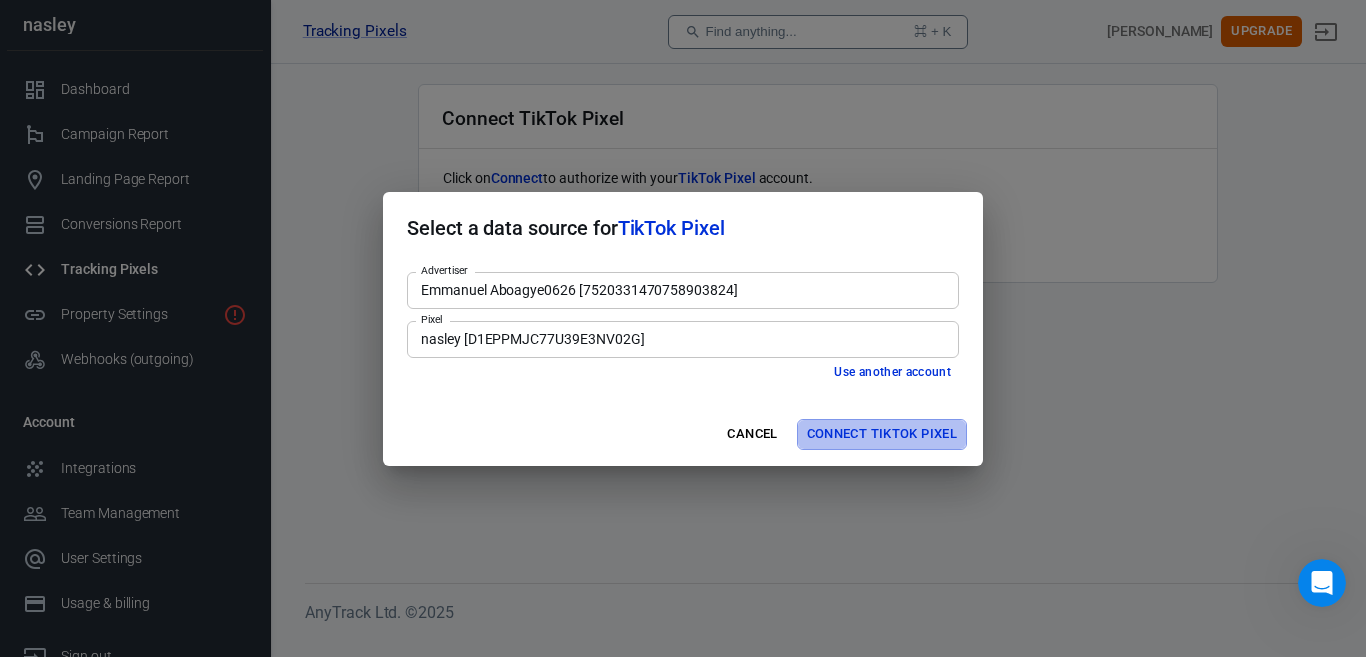 click on "Connect TikTok Pixel" at bounding box center (882, 434) 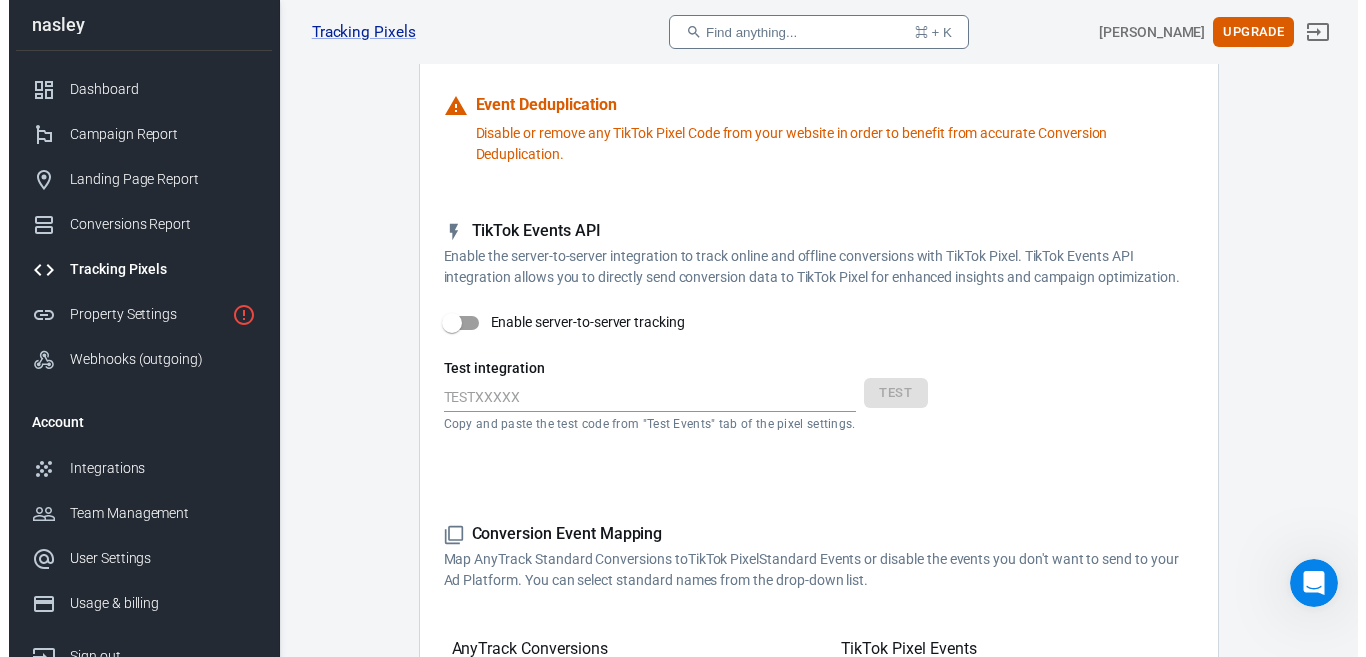 scroll, scrollTop: 310, scrollLeft: 0, axis: vertical 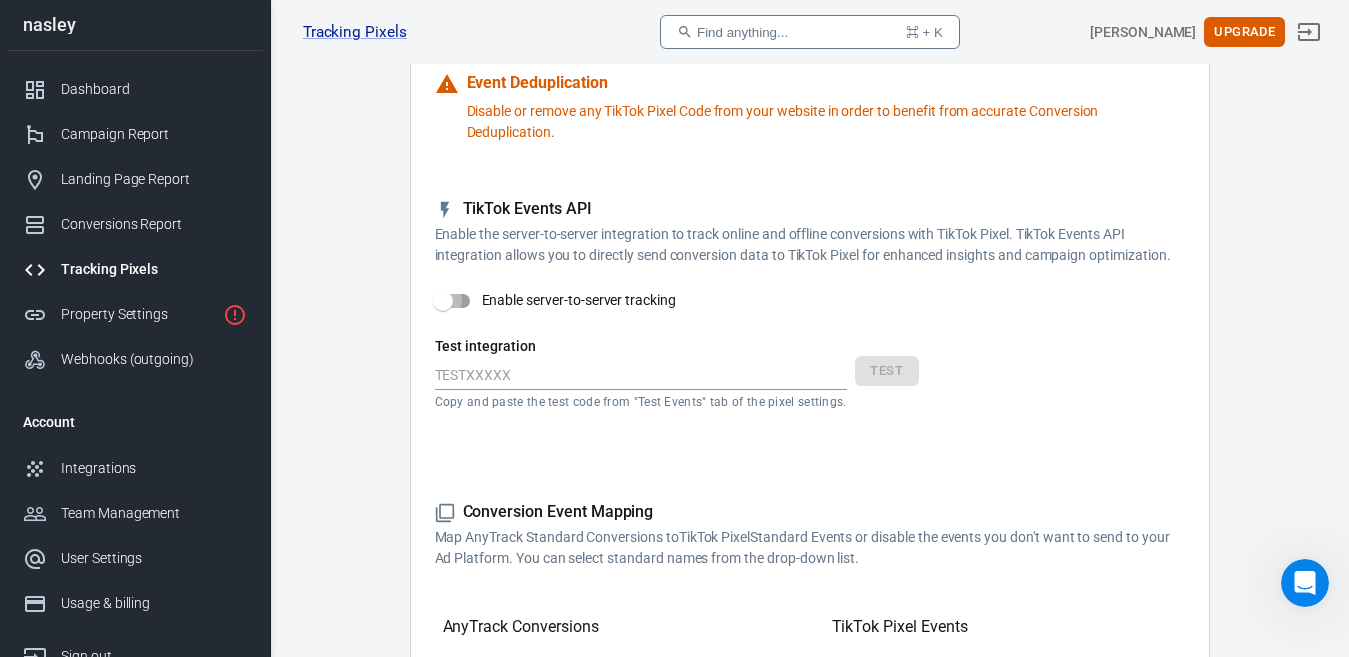 click on "Enable server-to-server tracking" at bounding box center (443, 301) 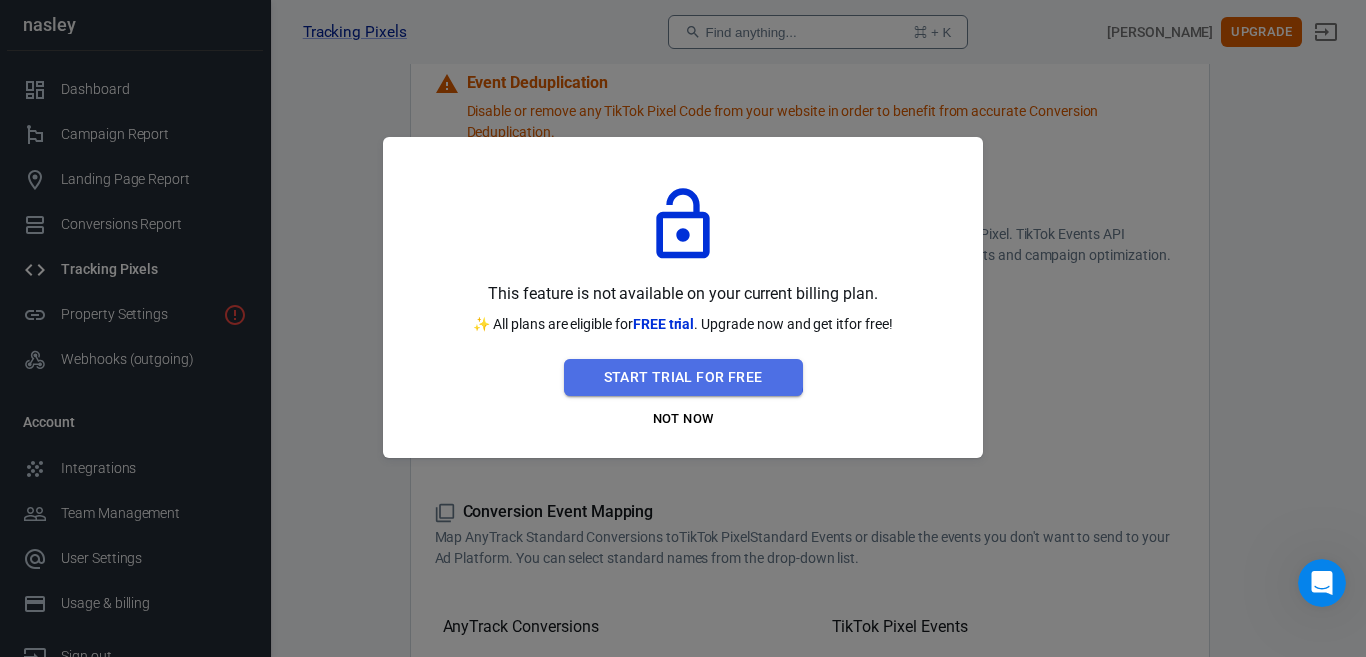 click on "Start Trial For Free" at bounding box center (683, 377) 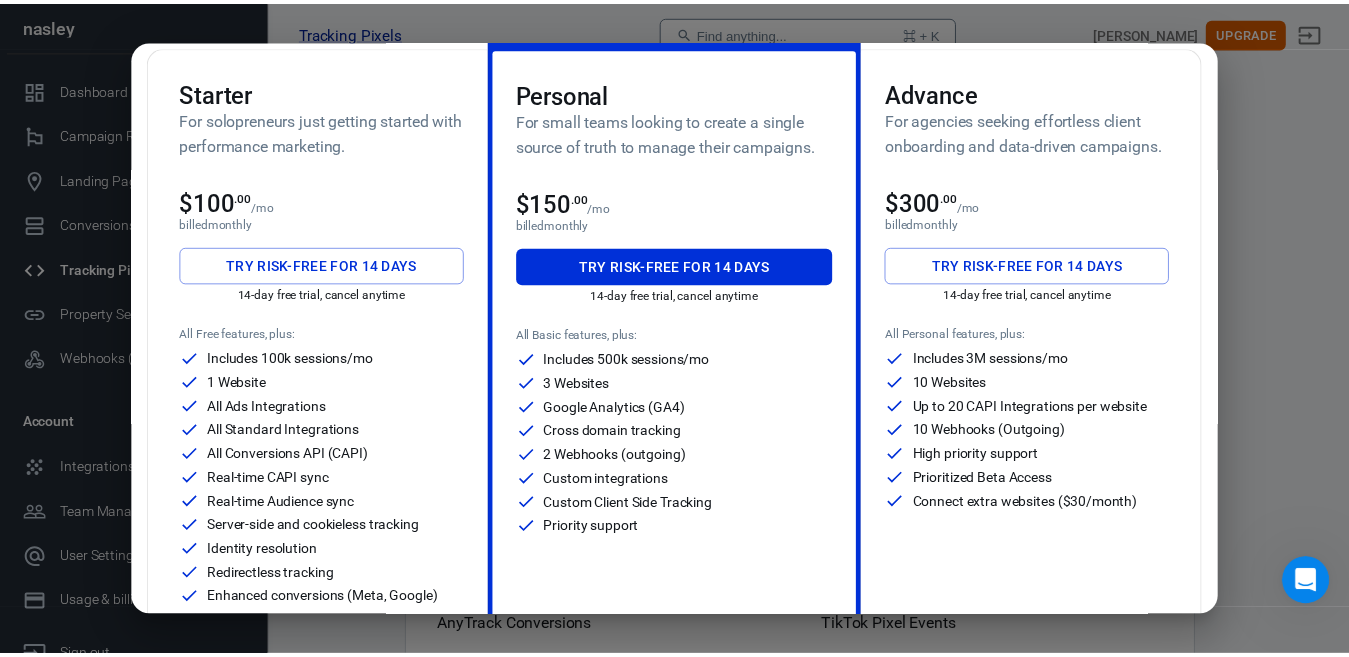 scroll, scrollTop: 24, scrollLeft: 0, axis: vertical 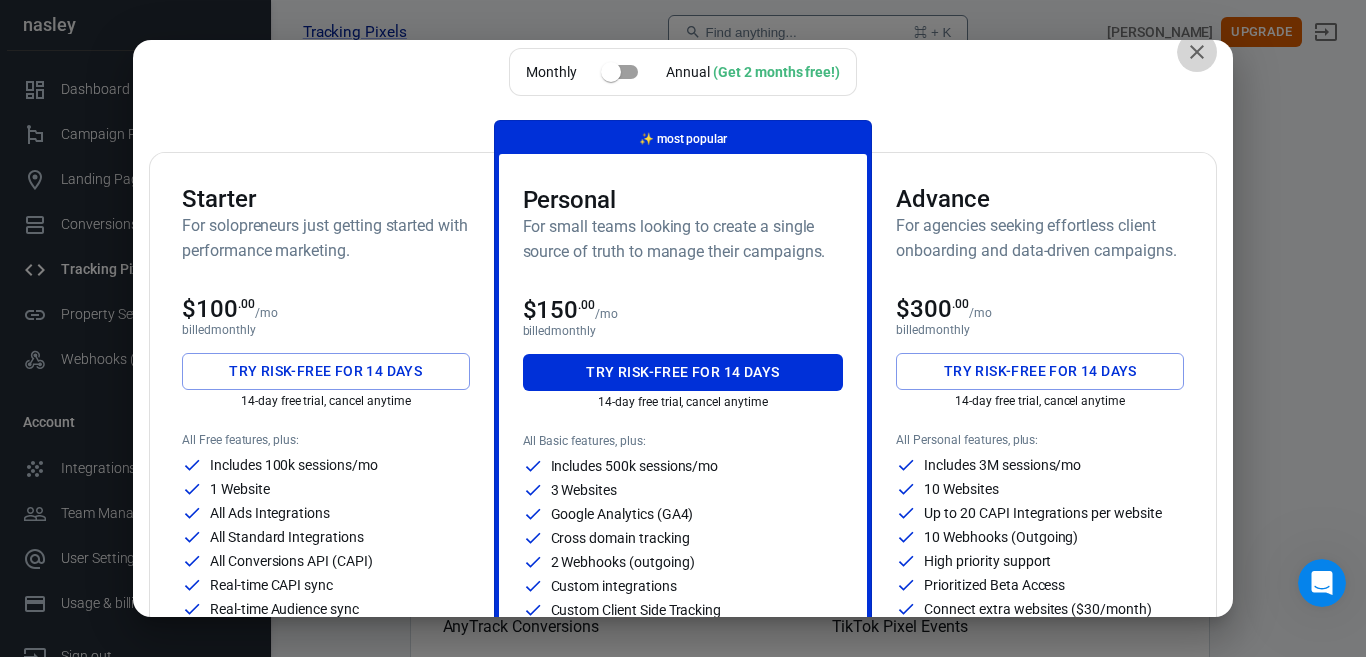 click 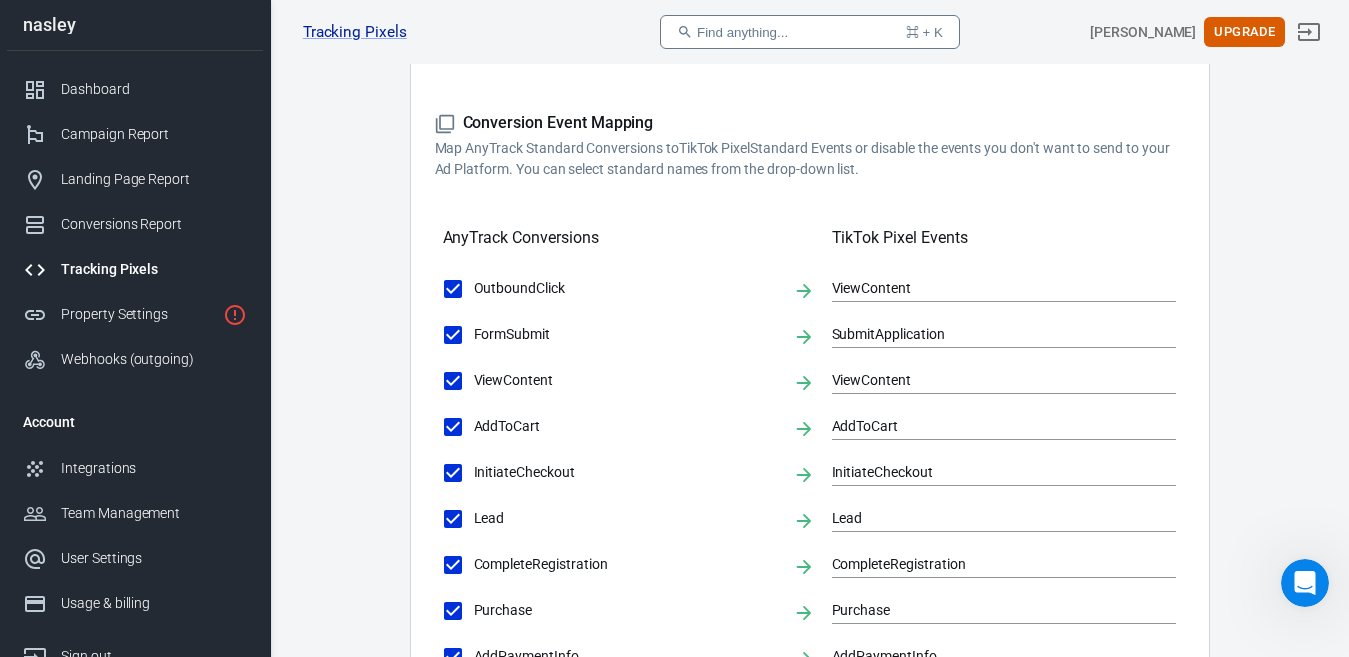 scroll, scrollTop: 1100, scrollLeft: 0, axis: vertical 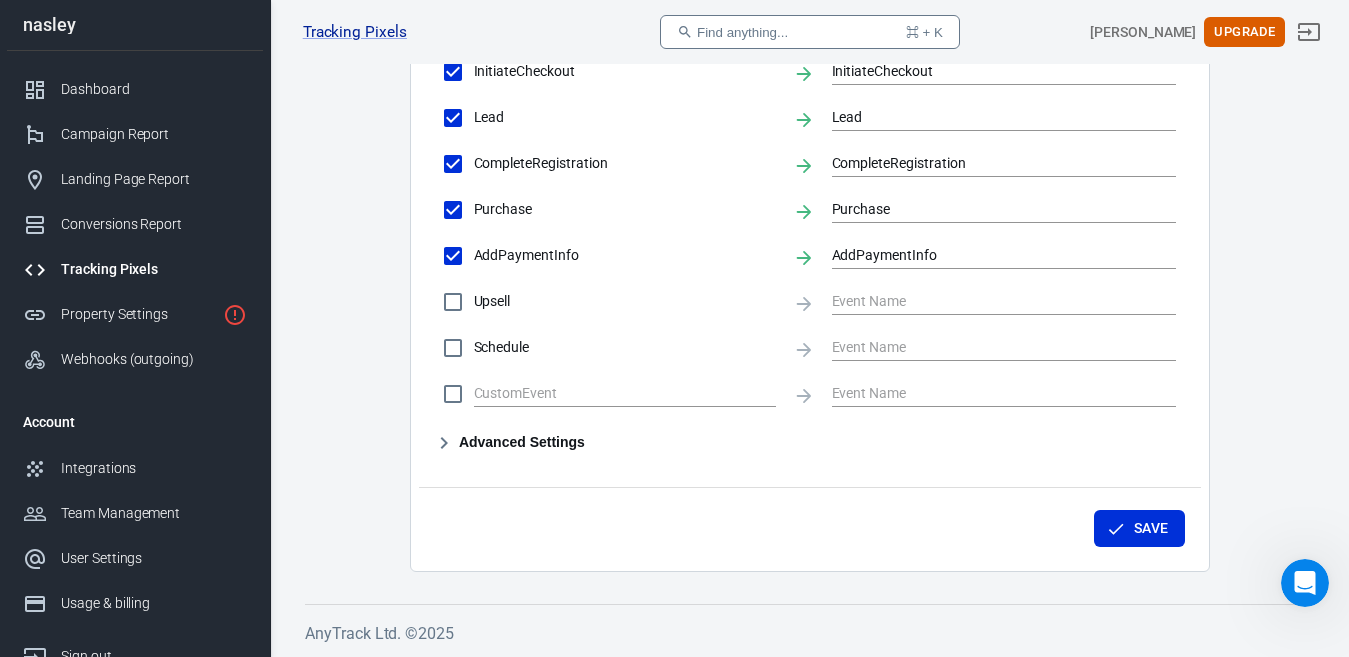 click on "Save" at bounding box center [810, 525] 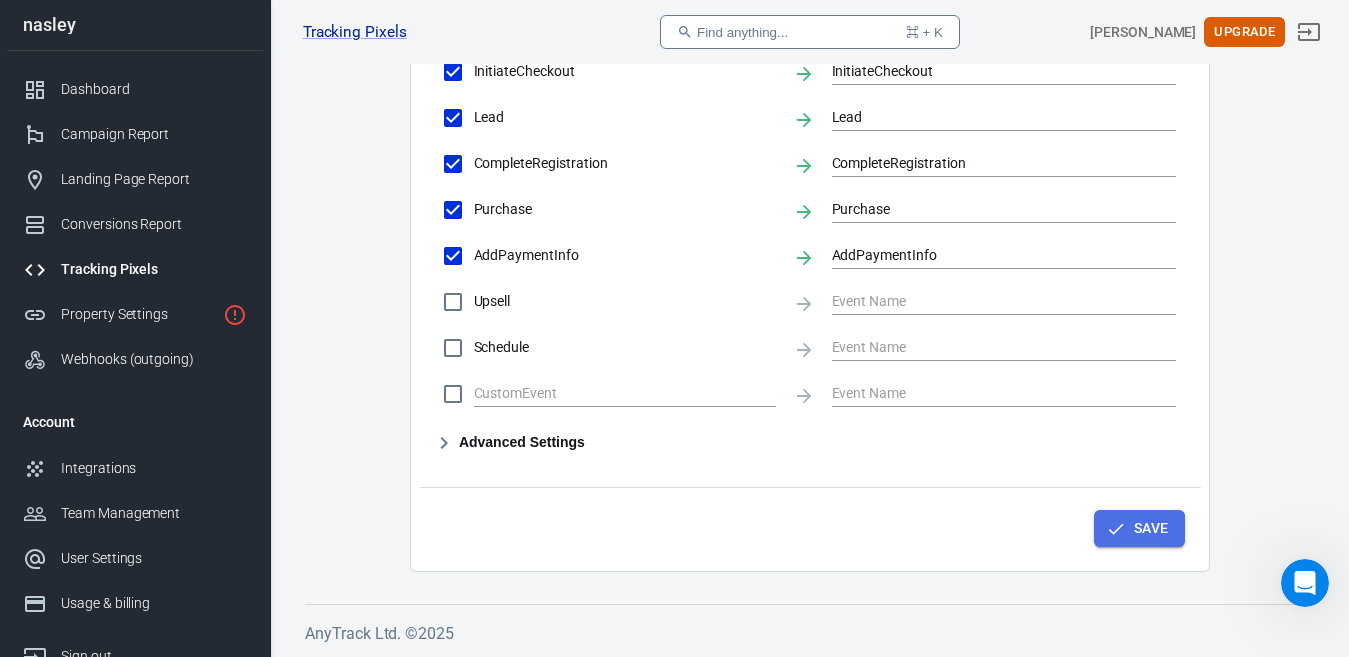 click on "Save" at bounding box center (1139, 528) 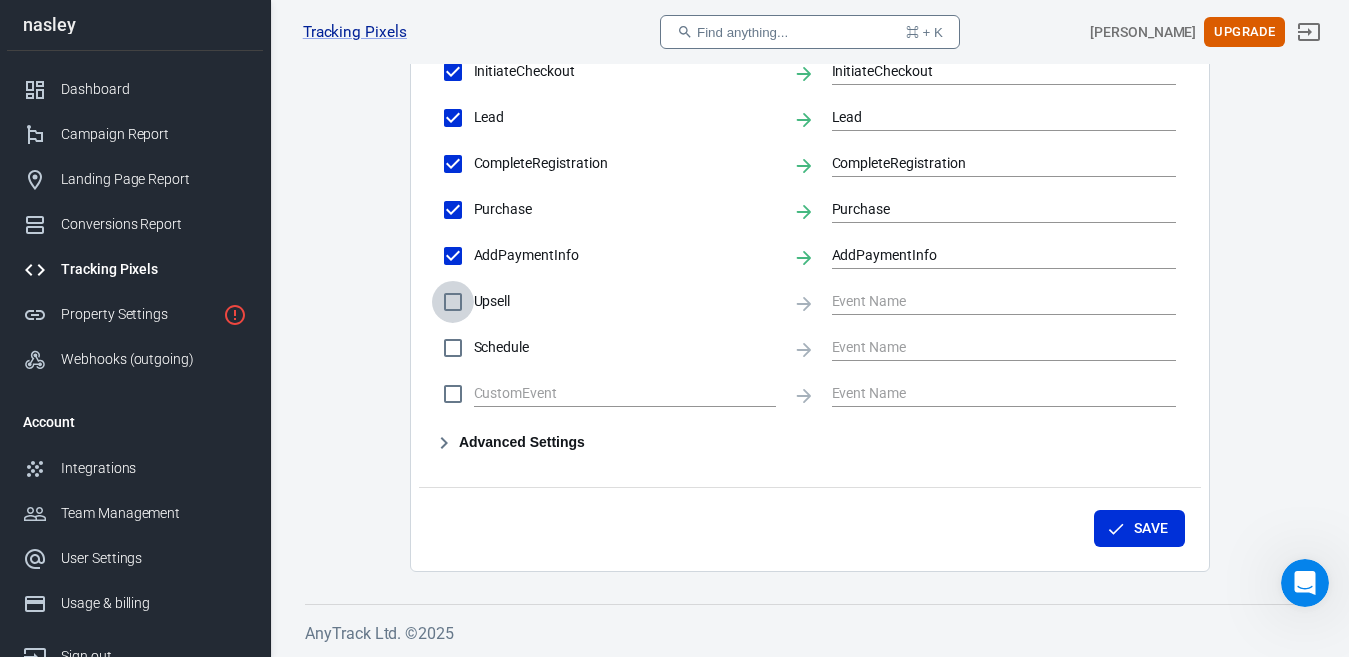 click on "Upsell" at bounding box center (453, 302) 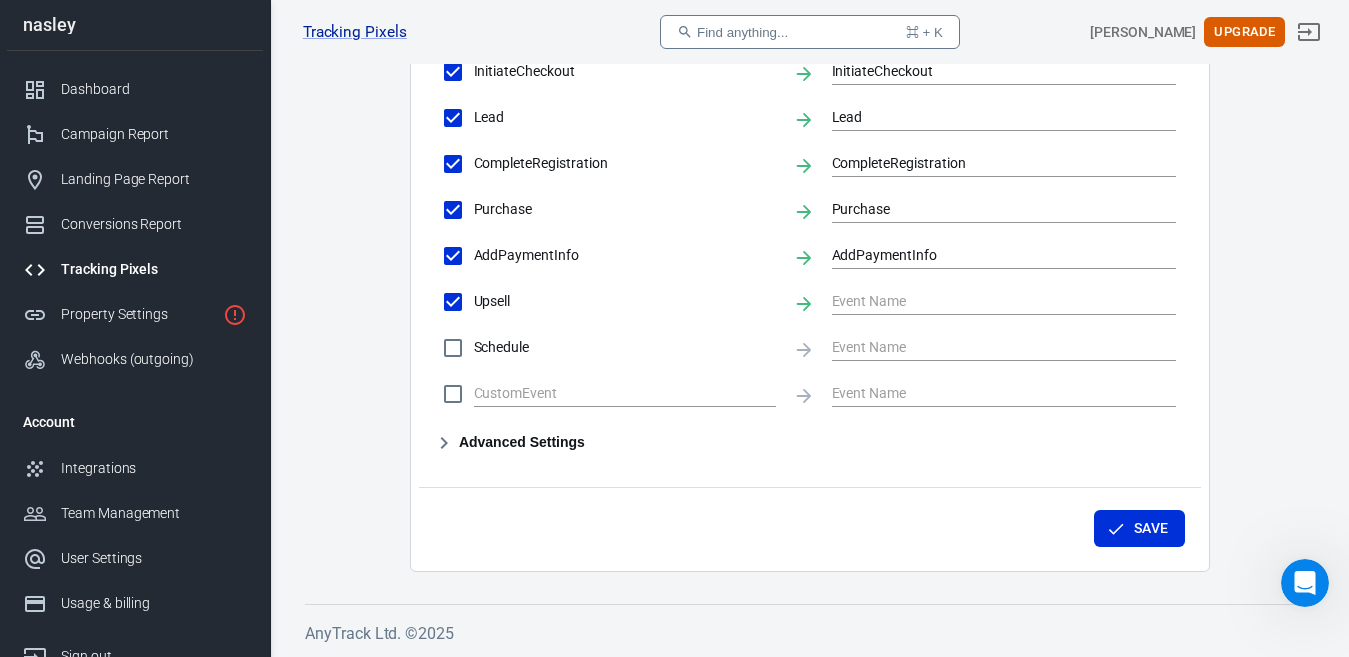 click on "Schedule" at bounding box center [453, 348] 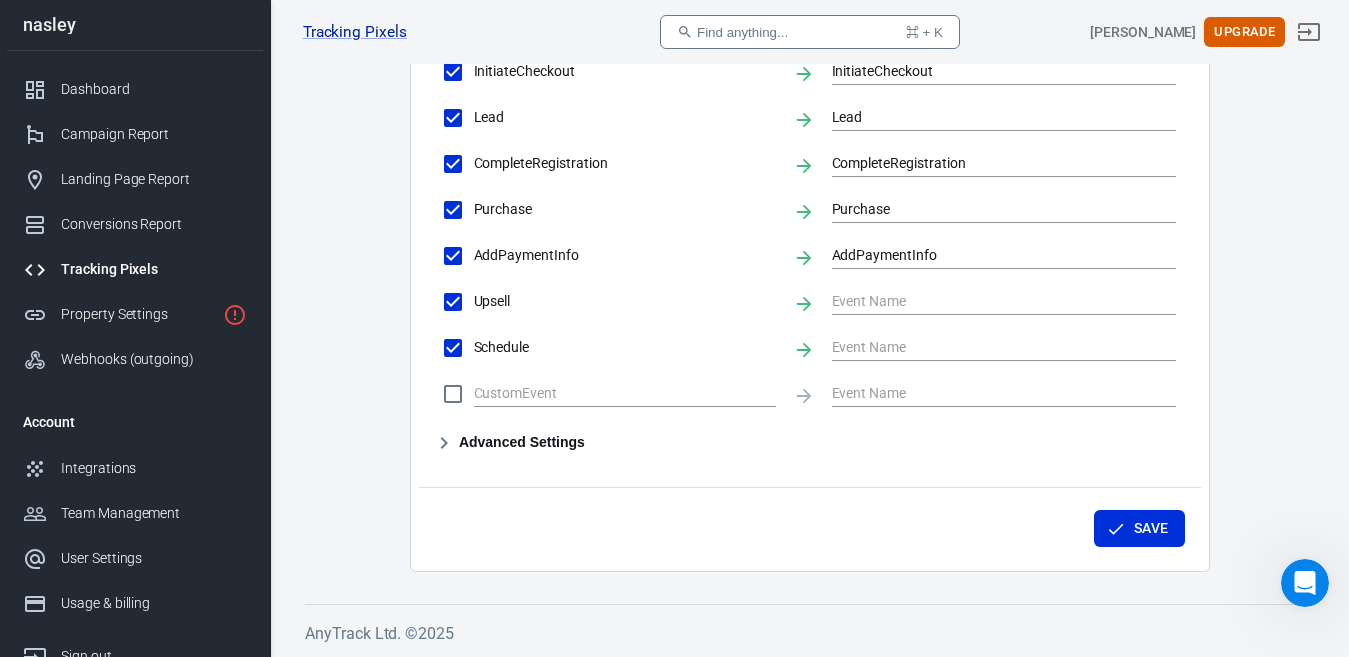 click at bounding box center (453, 394) 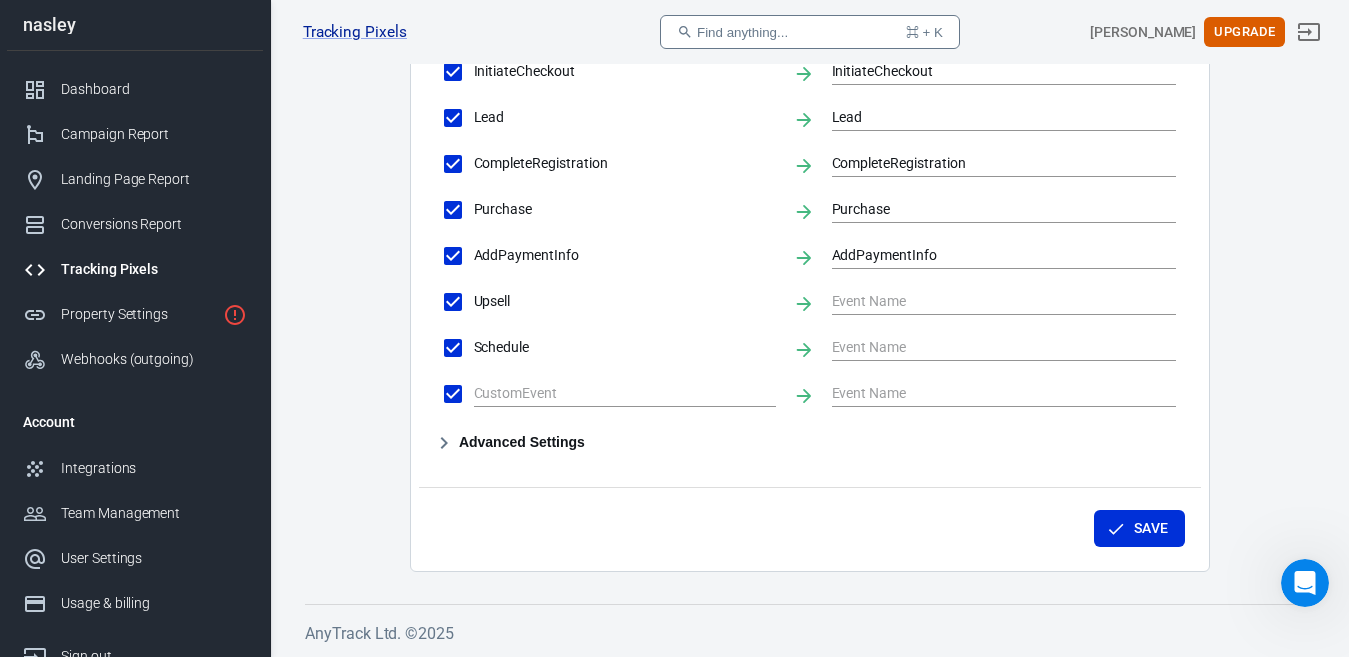 click on "Save" at bounding box center [810, 525] 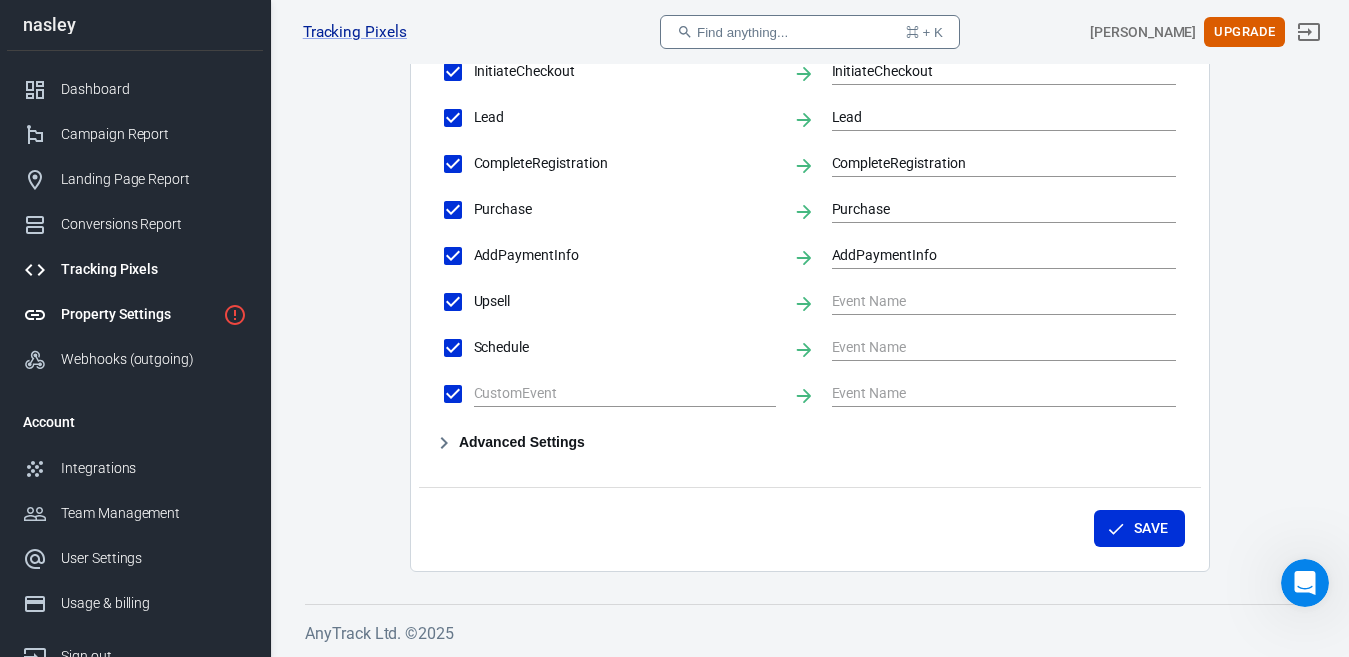 click on "Property Settings" at bounding box center [135, 314] 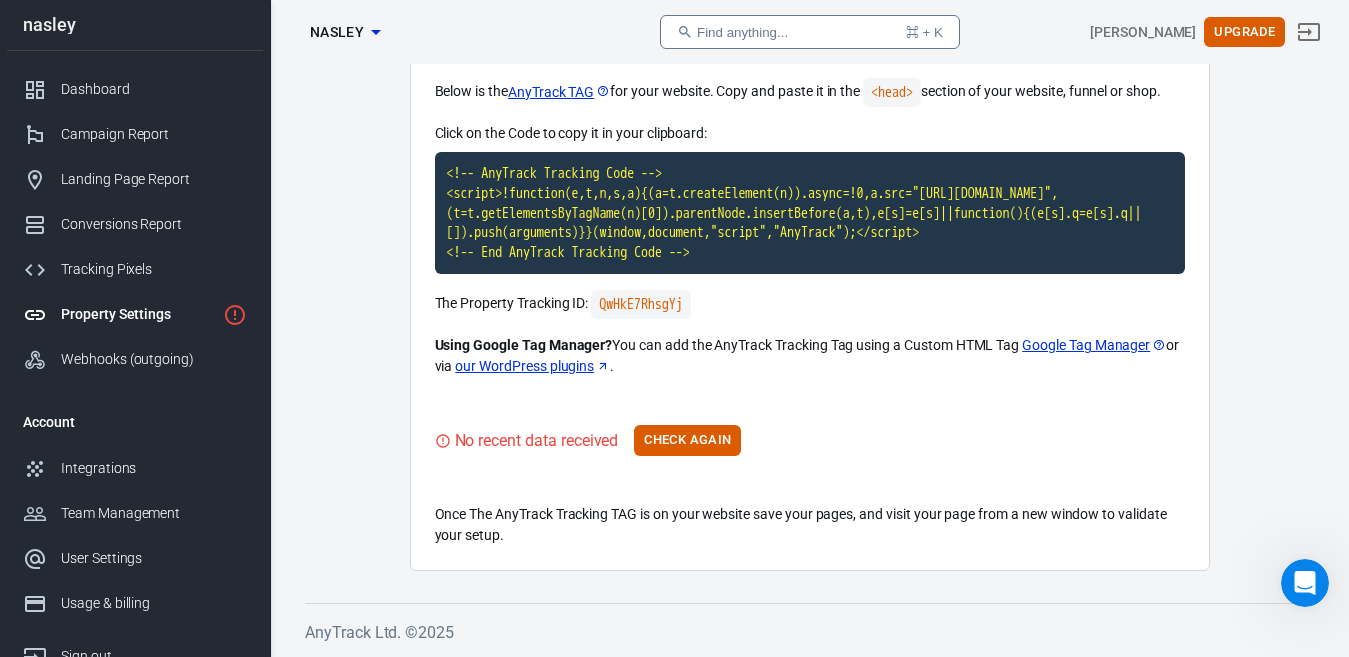 scroll, scrollTop: 162, scrollLeft: 0, axis: vertical 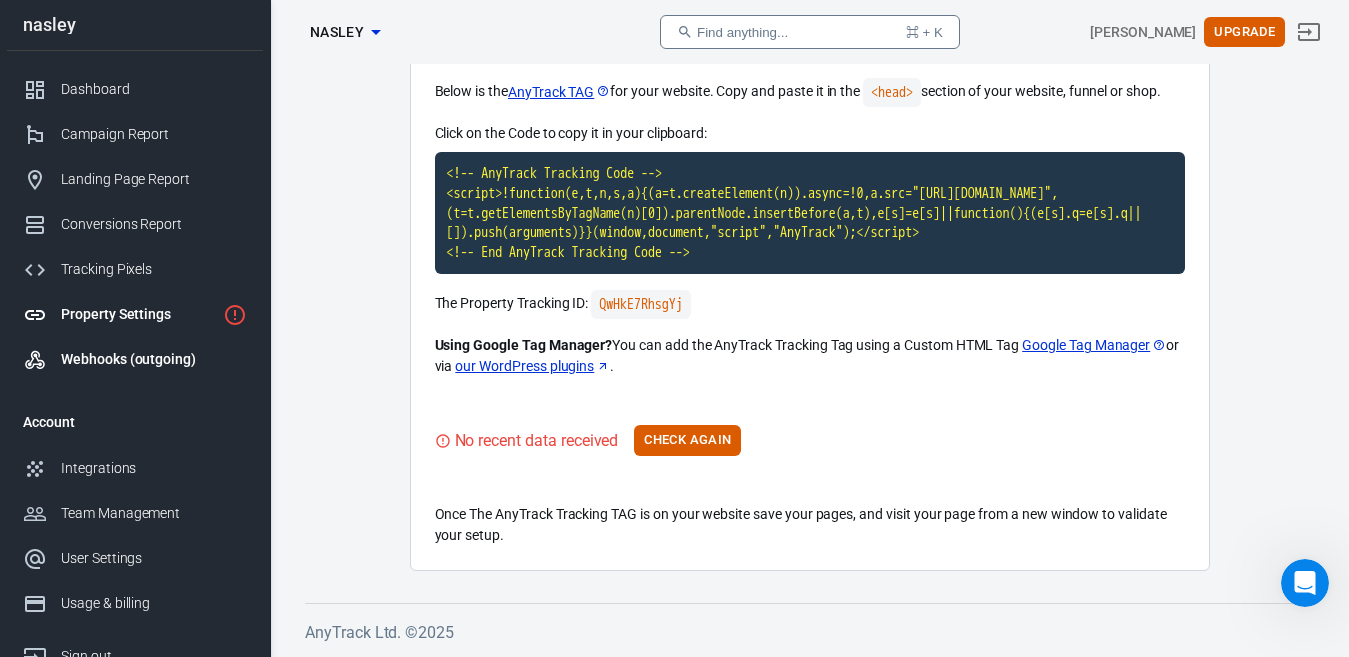click on "Webhooks (outgoing)" at bounding box center [154, 359] 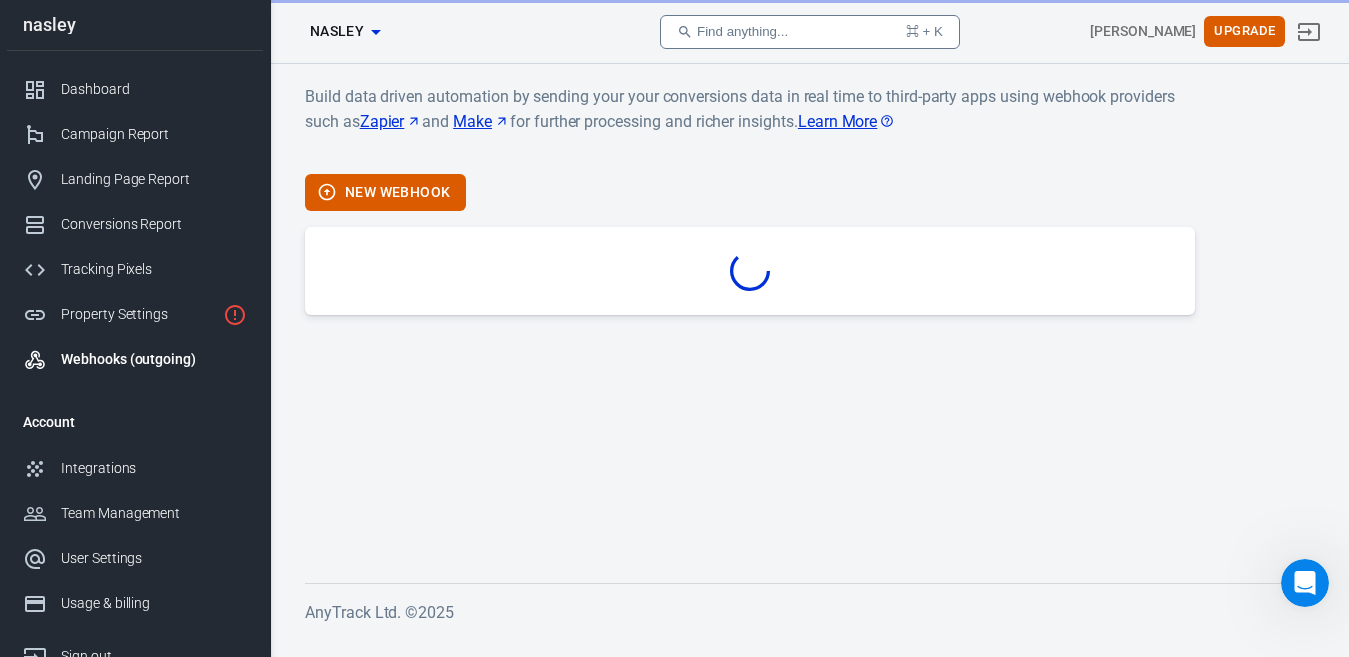 scroll, scrollTop: 0, scrollLeft: 0, axis: both 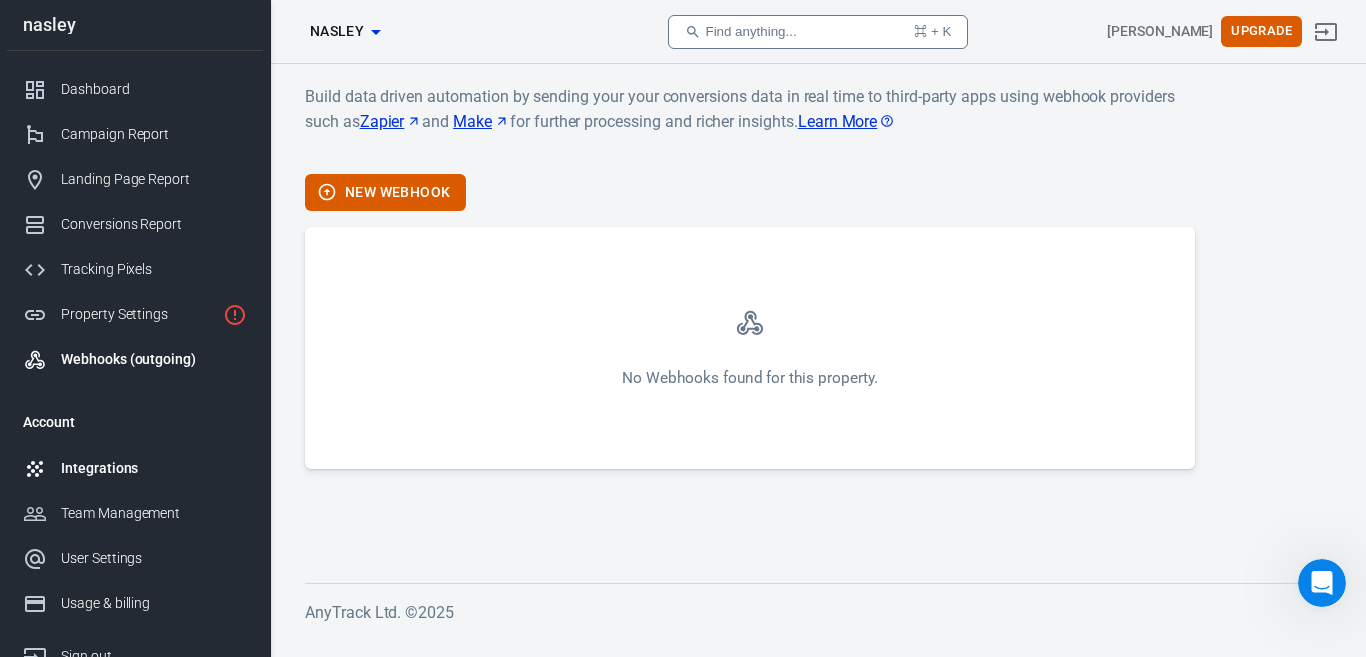 click on "Integrations" at bounding box center (154, 468) 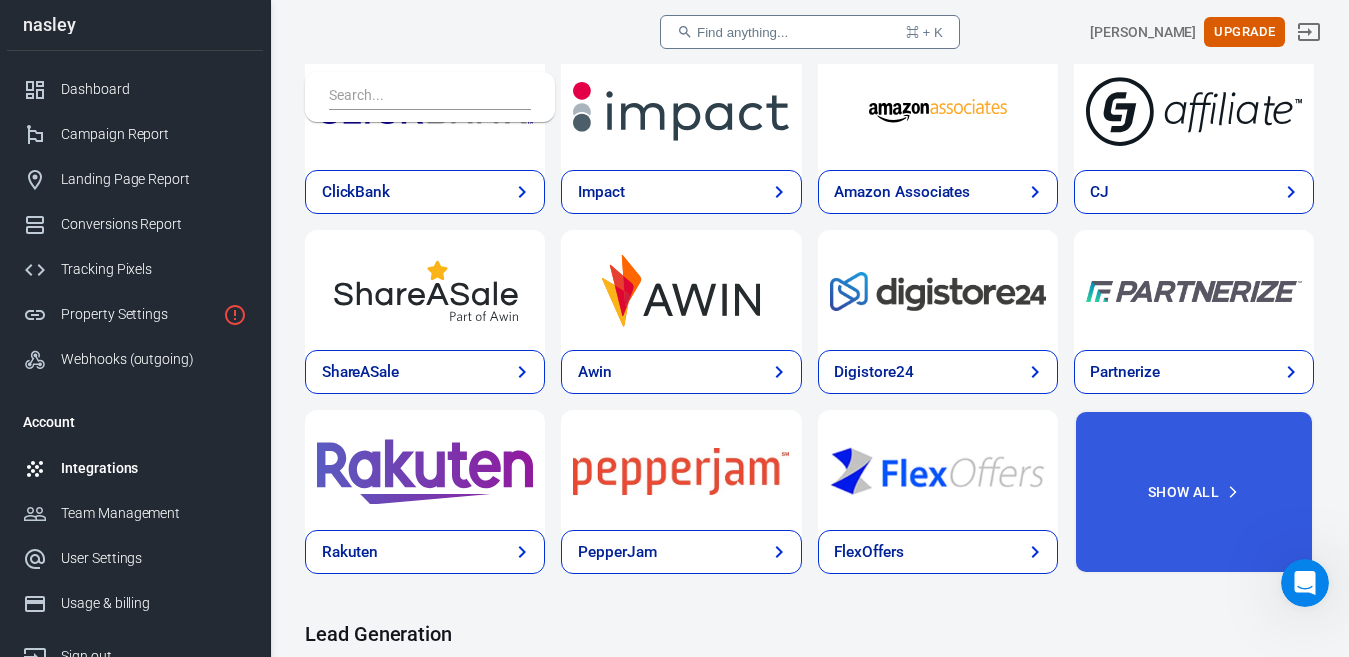 scroll, scrollTop: 0, scrollLeft: 0, axis: both 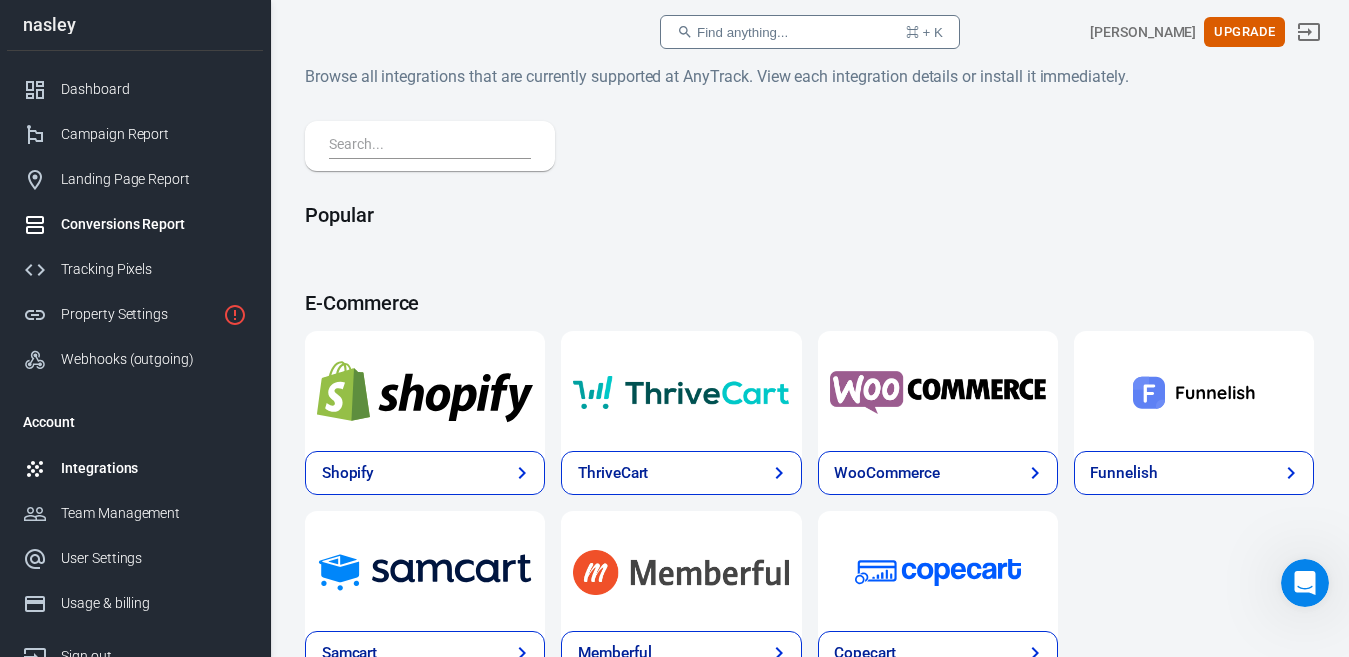 click on "Conversions Report" at bounding box center (154, 224) 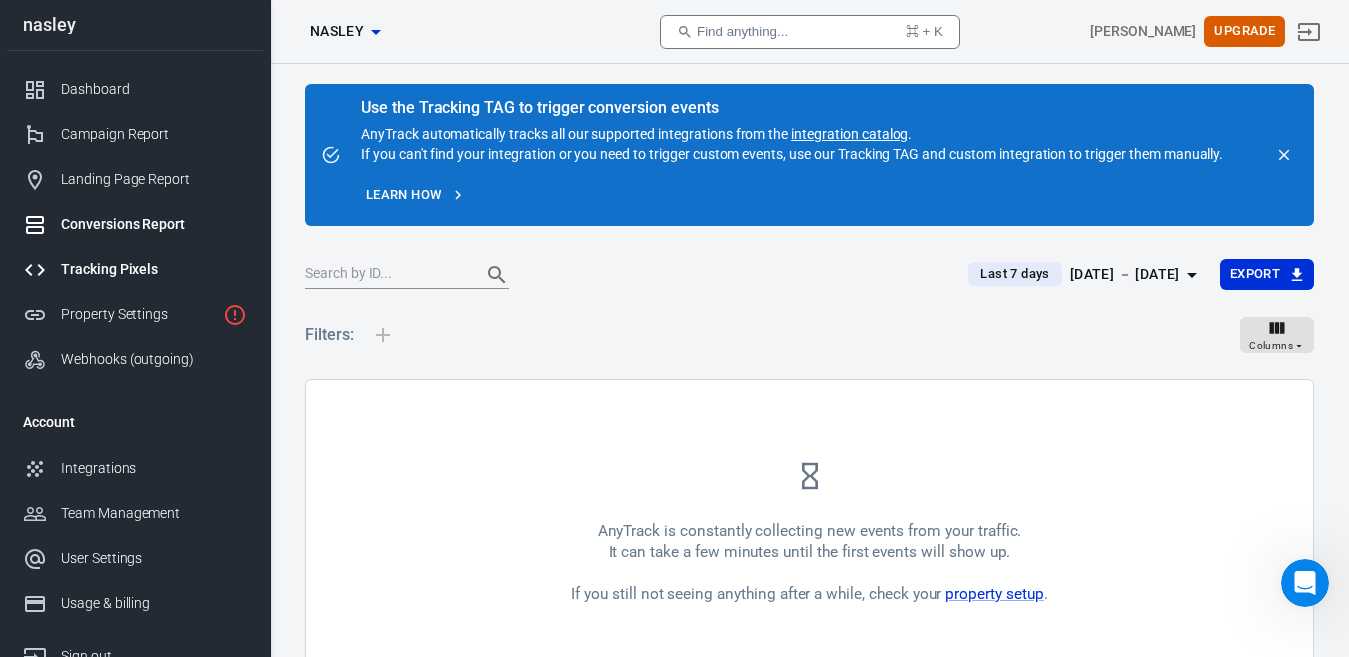 click on "Tracking Pixels" at bounding box center [154, 269] 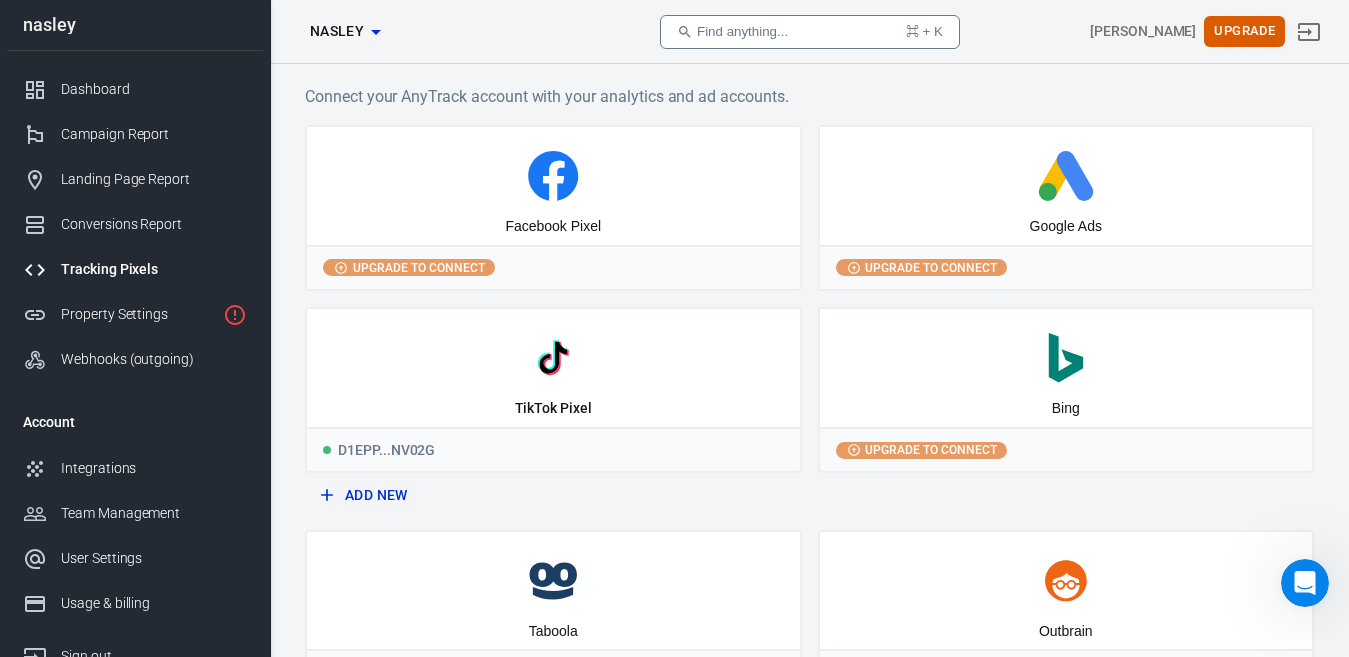 click on "Facebook Pixel" at bounding box center (553, 186) 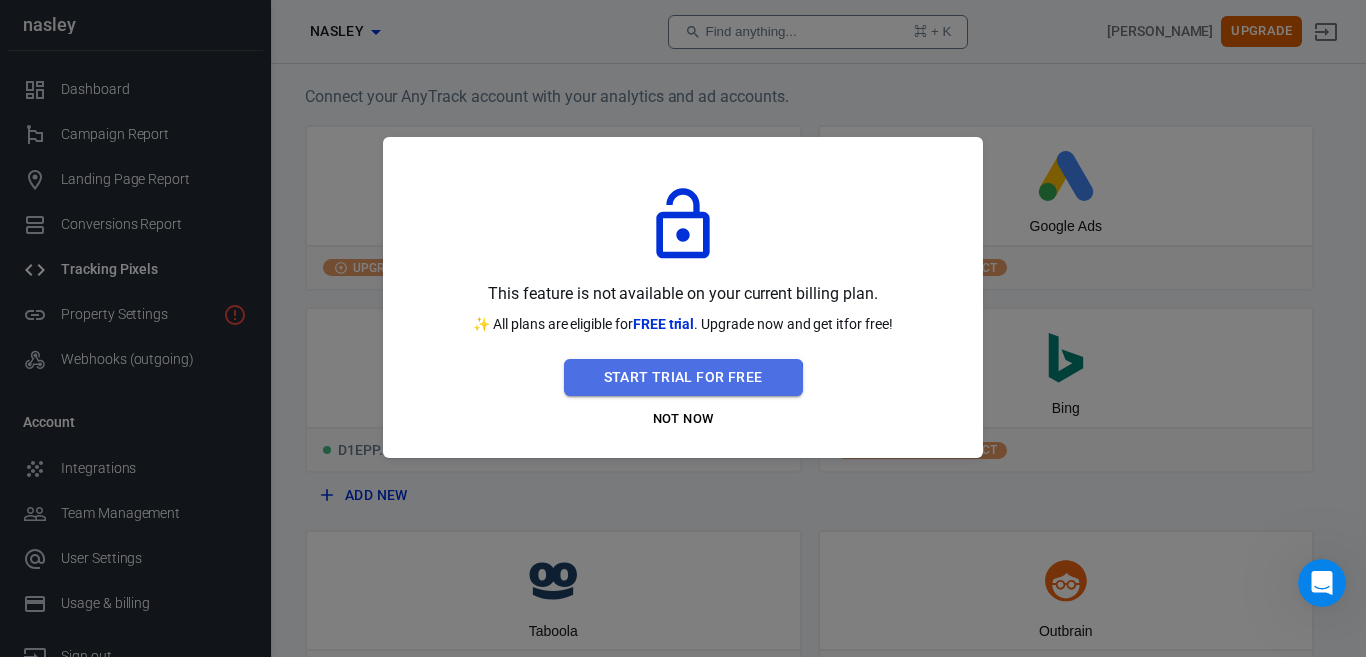 click on "Start Trial For Free" at bounding box center (683, 377) 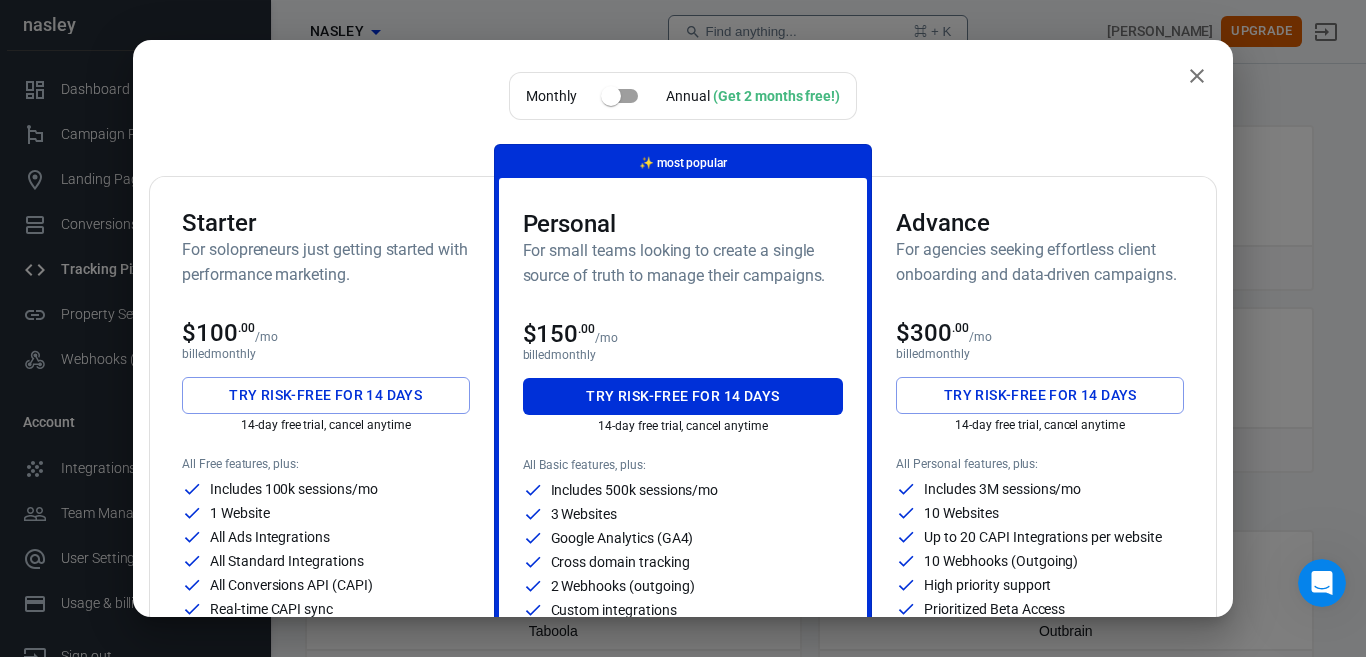 click 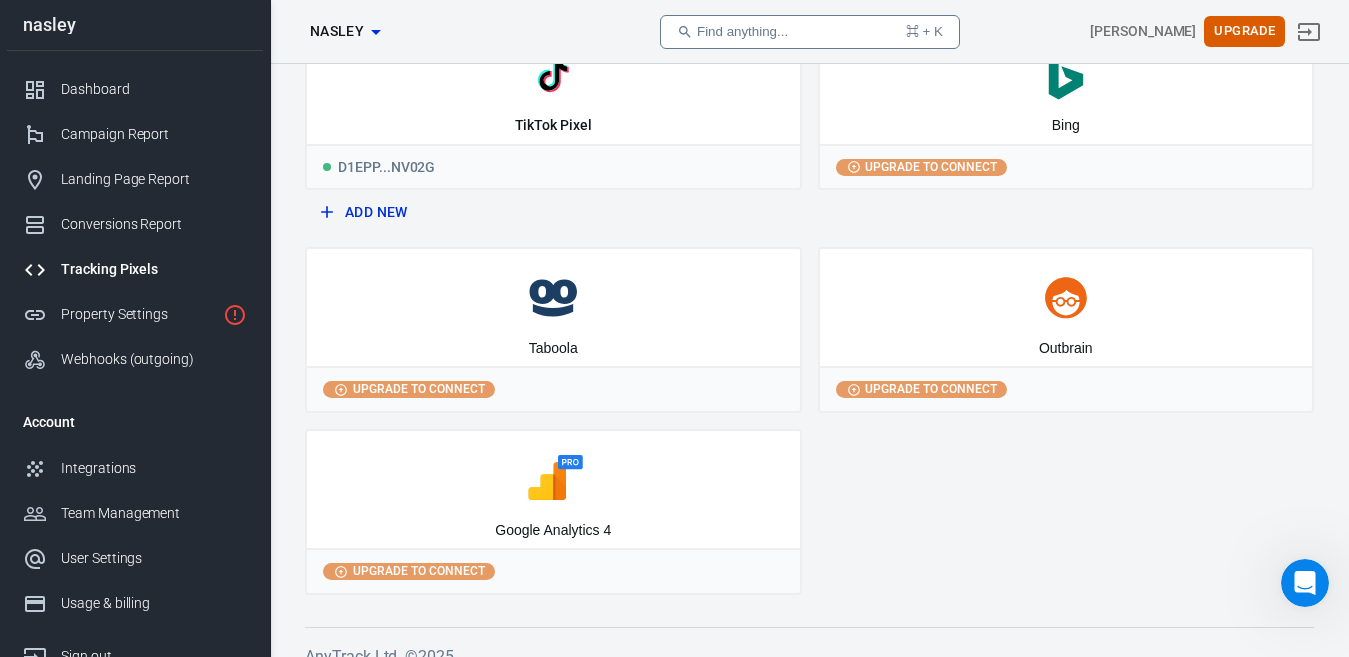 scroll, scrollTop: 303, scrollLeft: 0, axis: vertical 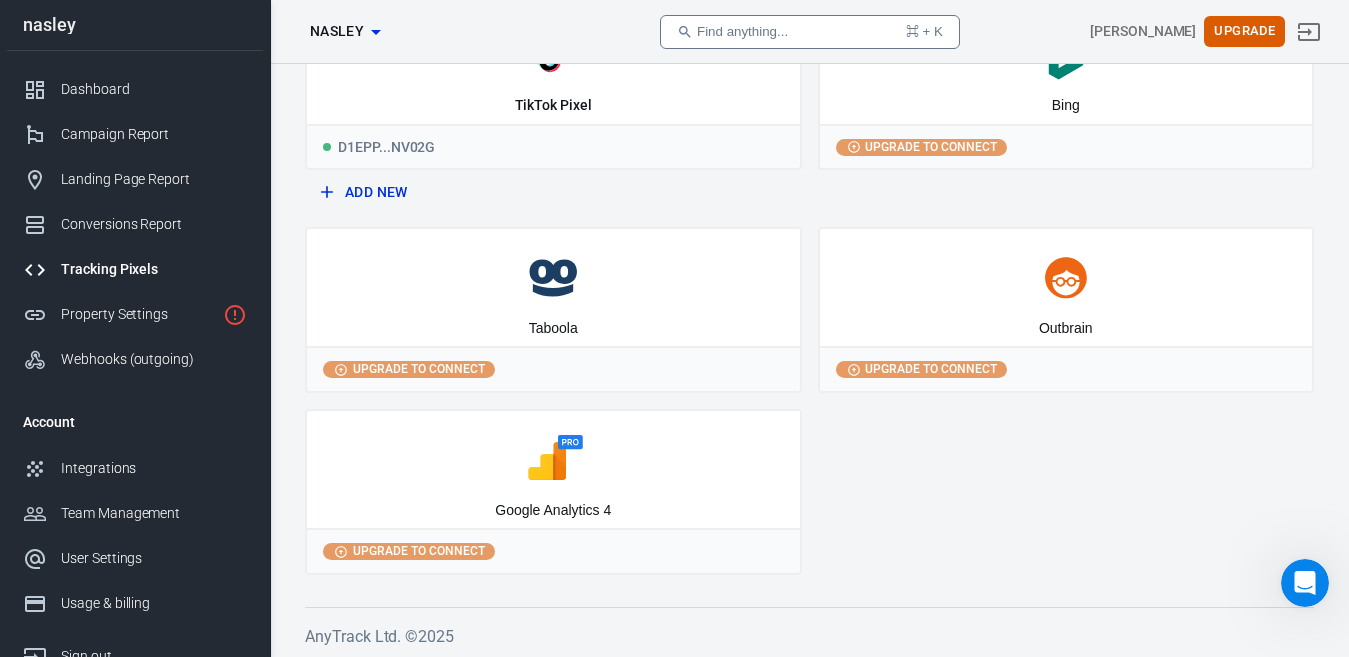 click on "Google Analytics 4" at bounding box center [553, 470] 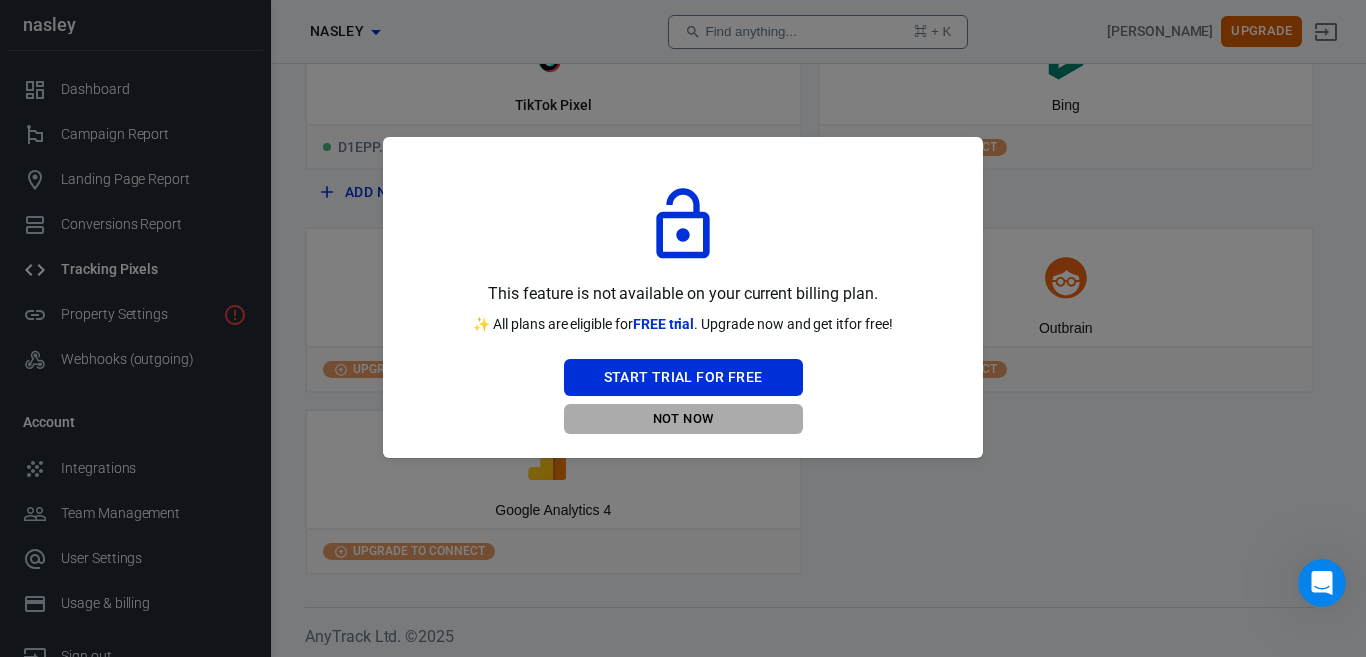 click on "Not Now" at bounding box center (683, 419) 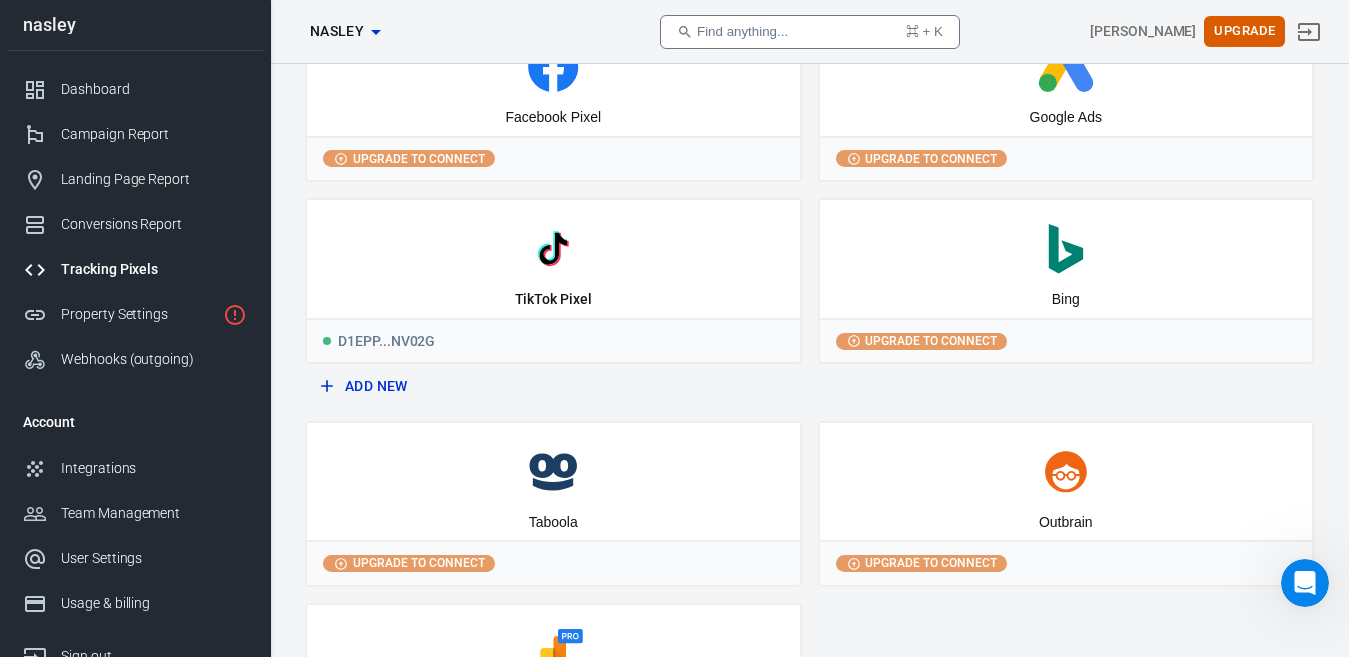 scroll, scrollTop: 88, scrollLeft: 0, axis: vertical 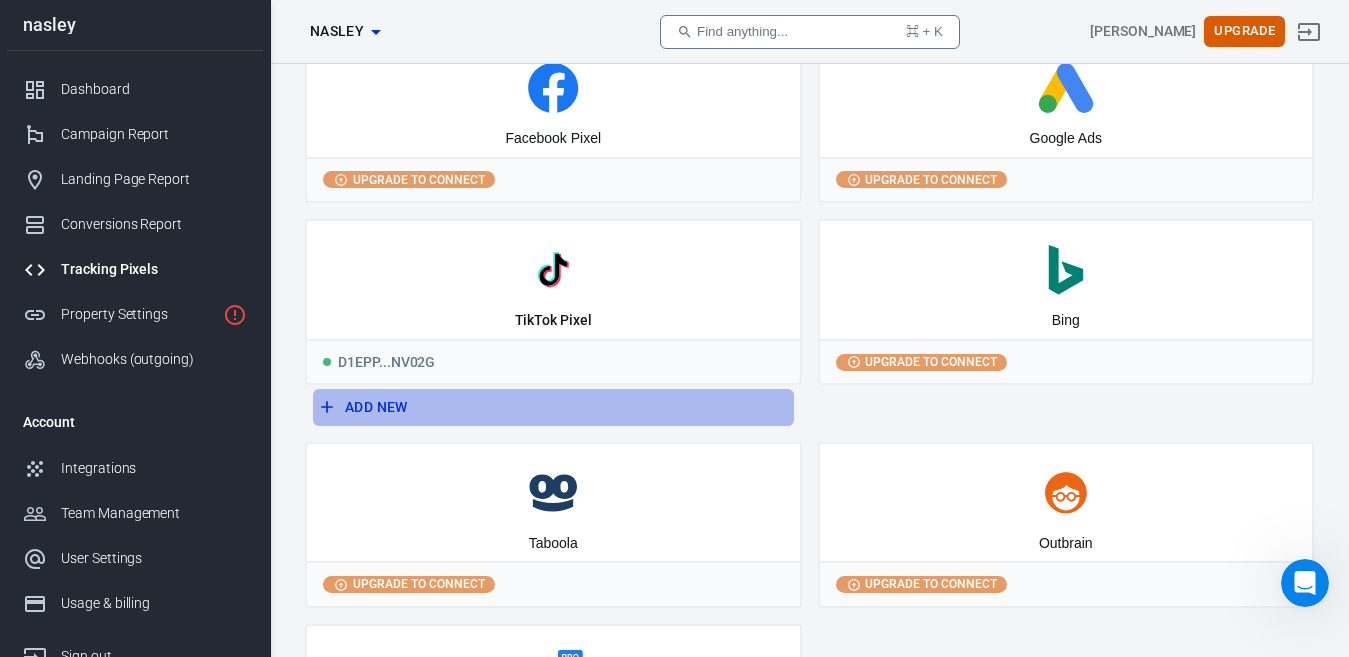 click on "Add New" at bounding box center [553, 407] 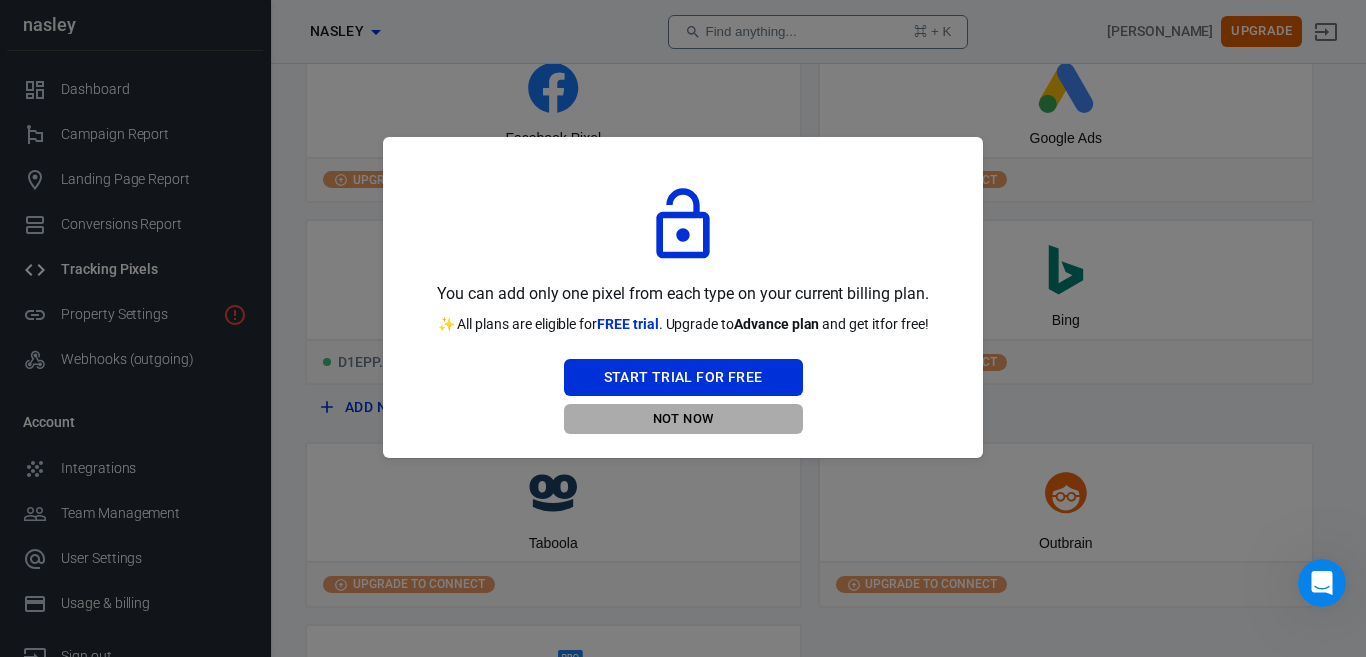 click on "Not Now" at bounding box center [683, 419] 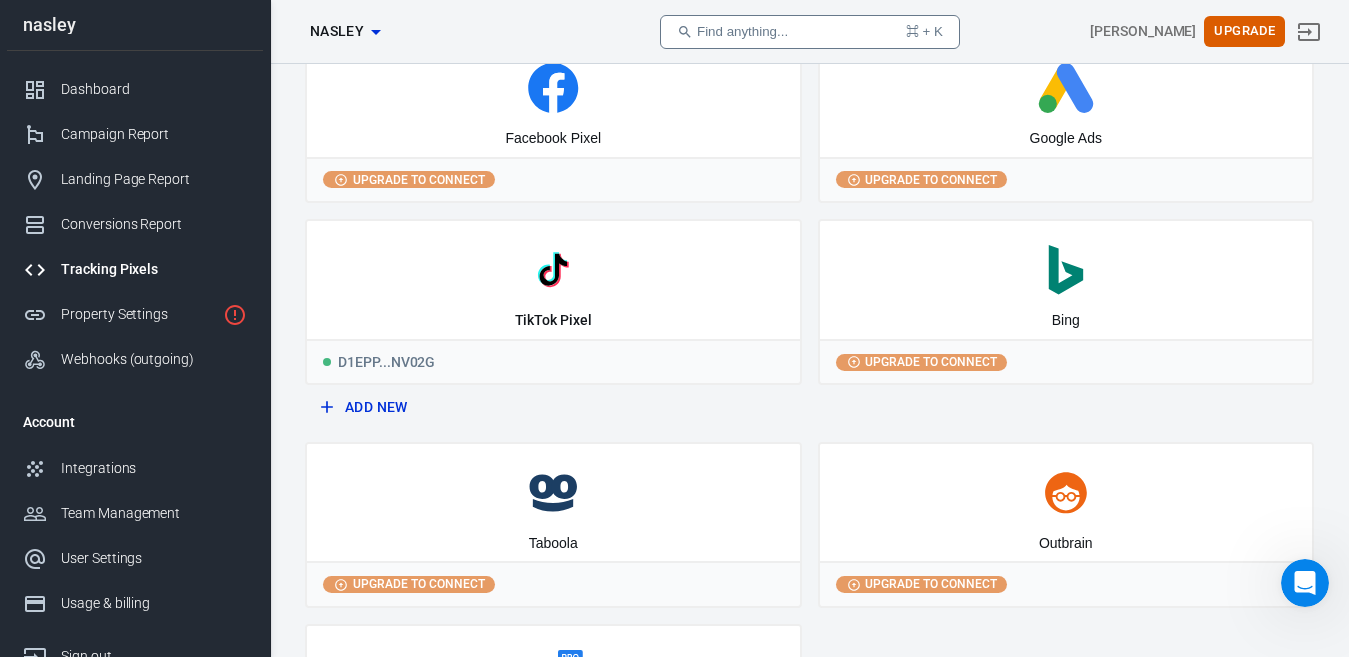 click on "Upgrade to connect" at bounding box center (1066, 179) 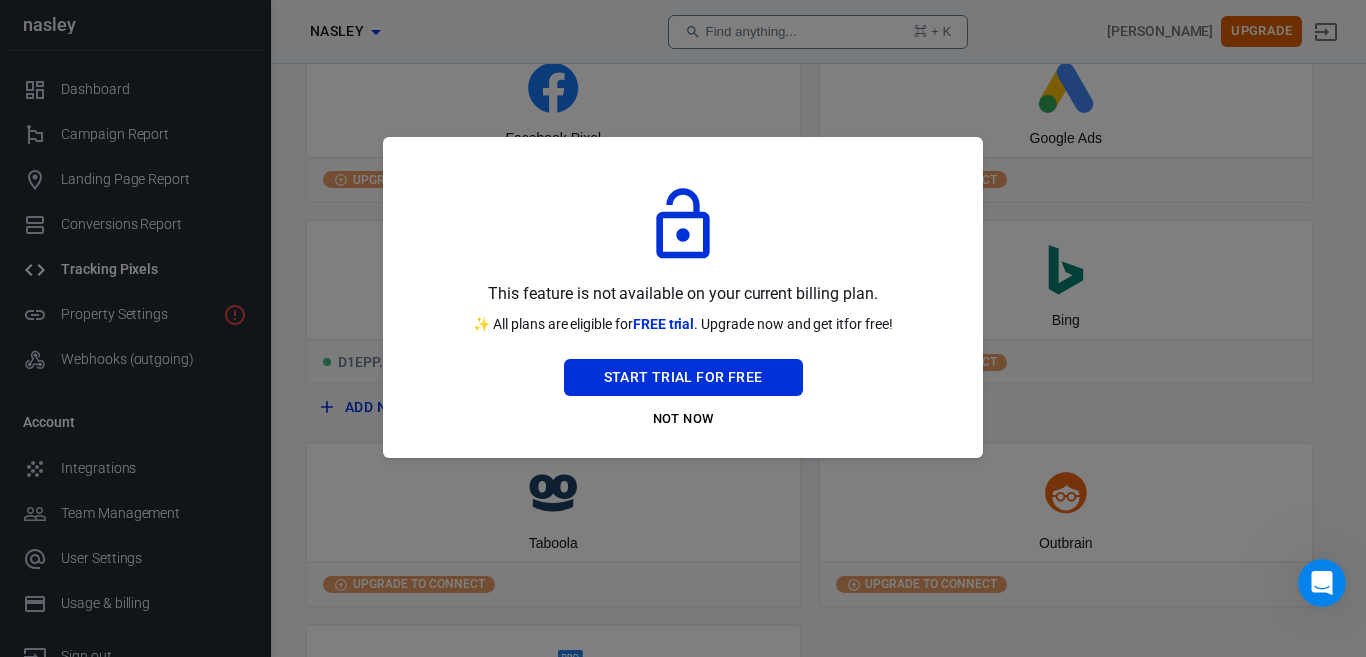 click on "This feature is not available on your current billing plan.   ✨ All plans are eligible for  FREE trial .   Upgrade   now   and get it  for free! Start Trial For Free Not Now" at bounding box center [683, 298] 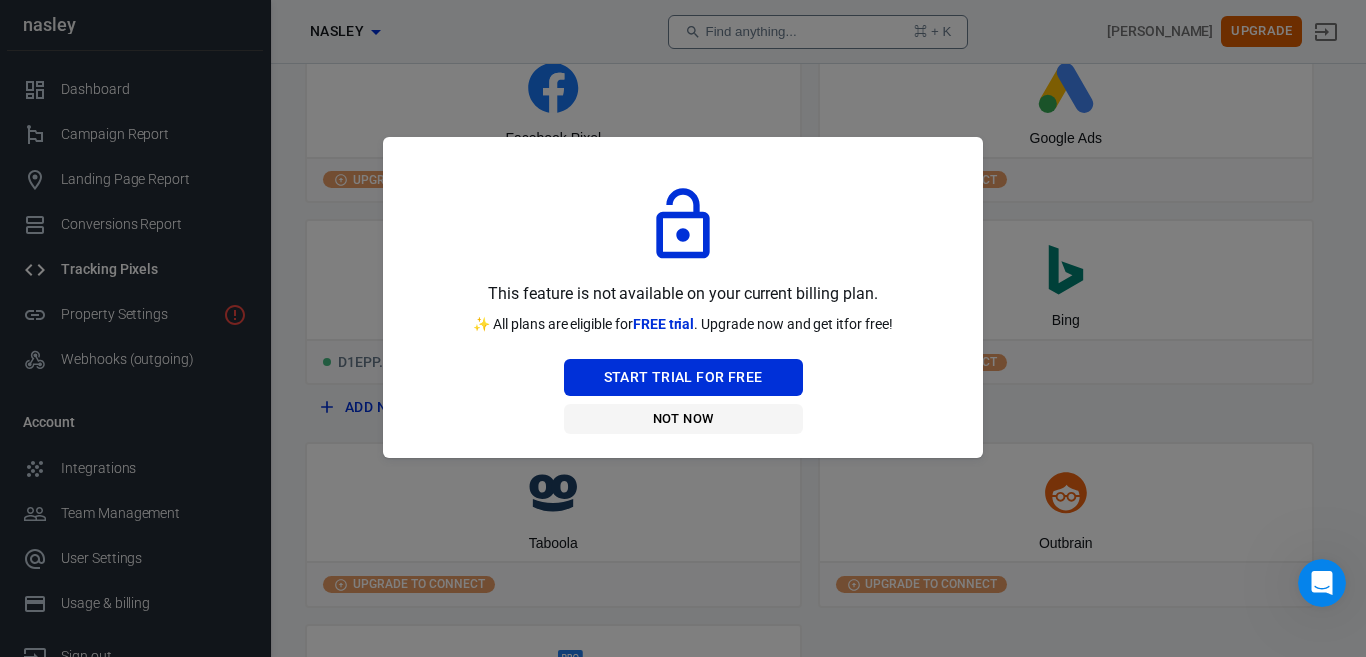 click on "Not Now" at bounding box center (683, 419) 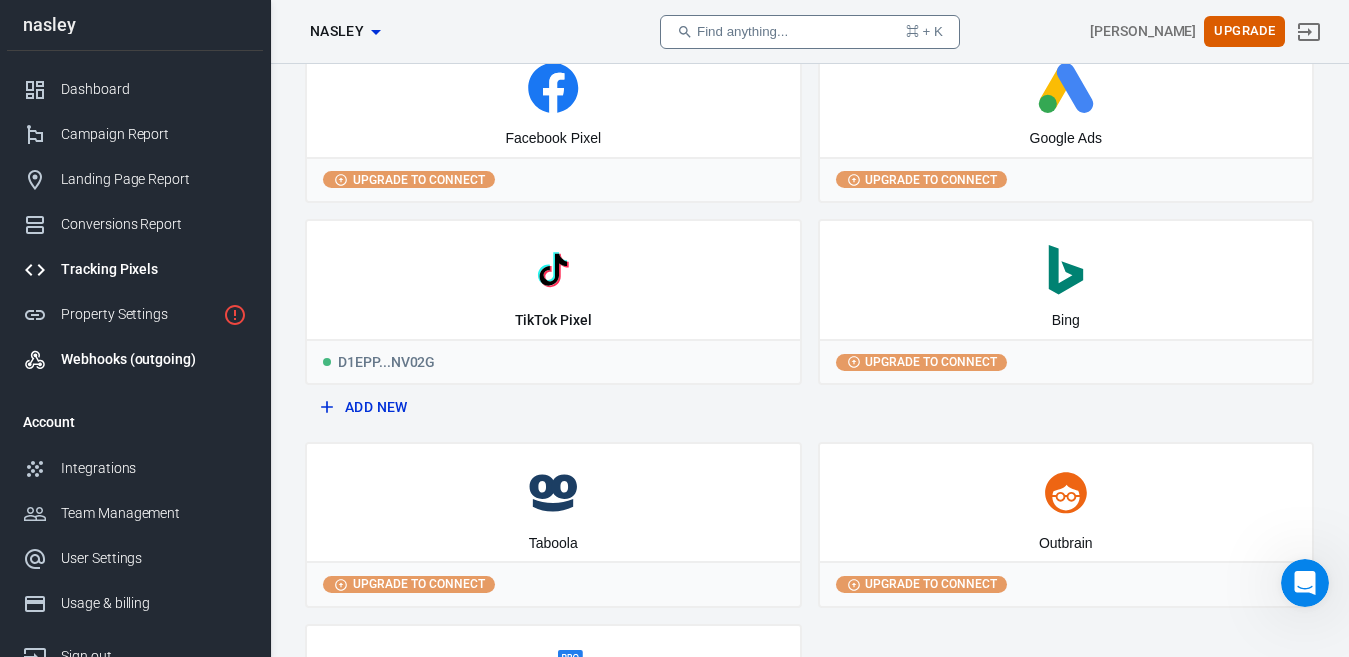 click on "Webhooks (outgoing)" at bounding box center [154, 359] 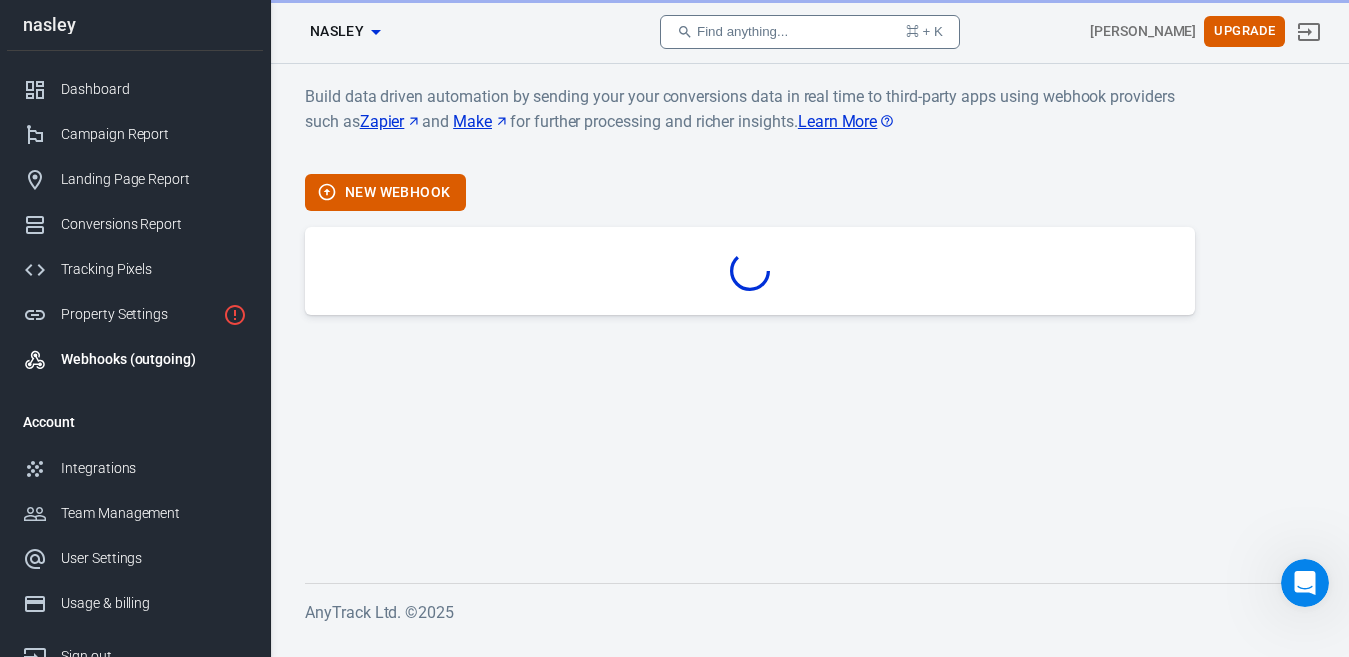 scroll, scrollTop: 0, scrollLeft: 0, axis: both 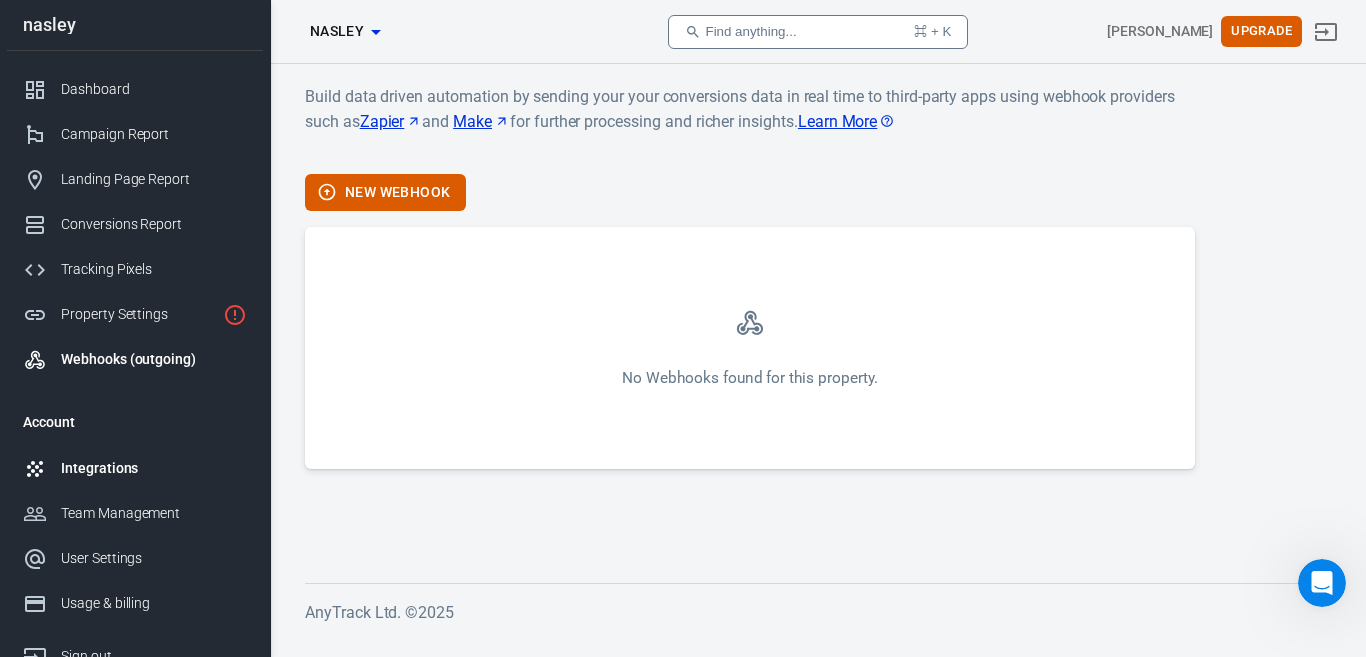 click on "Integrations" at bounding box center [135, 468] 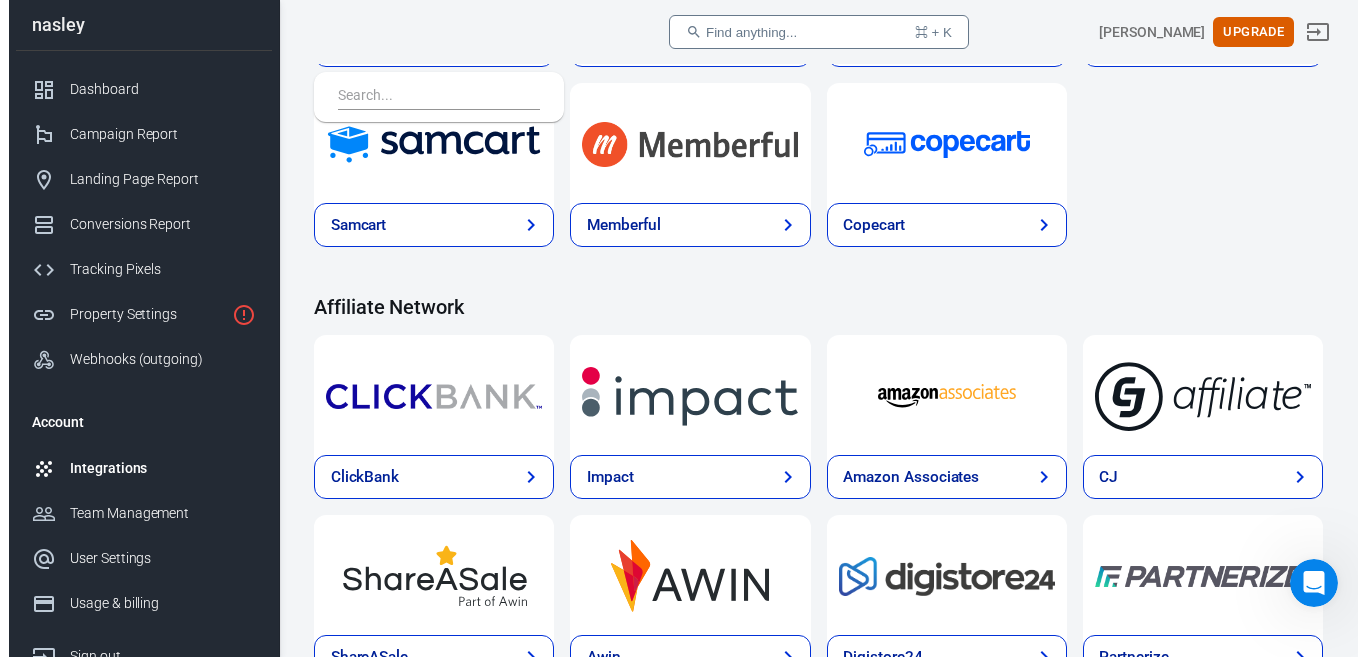 scroll, scrollTop: 365, scrollLeft: 0, axis: vertical 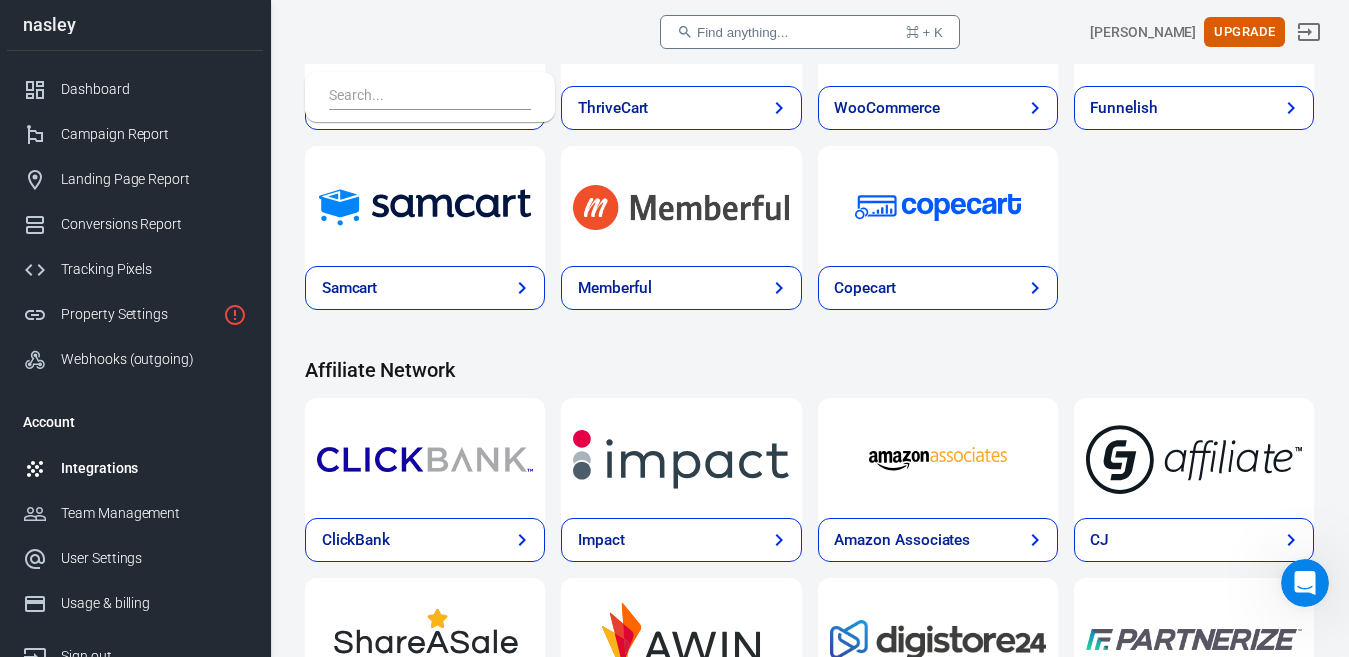 click on "Funnelish" at bounding box center [1194, 108] 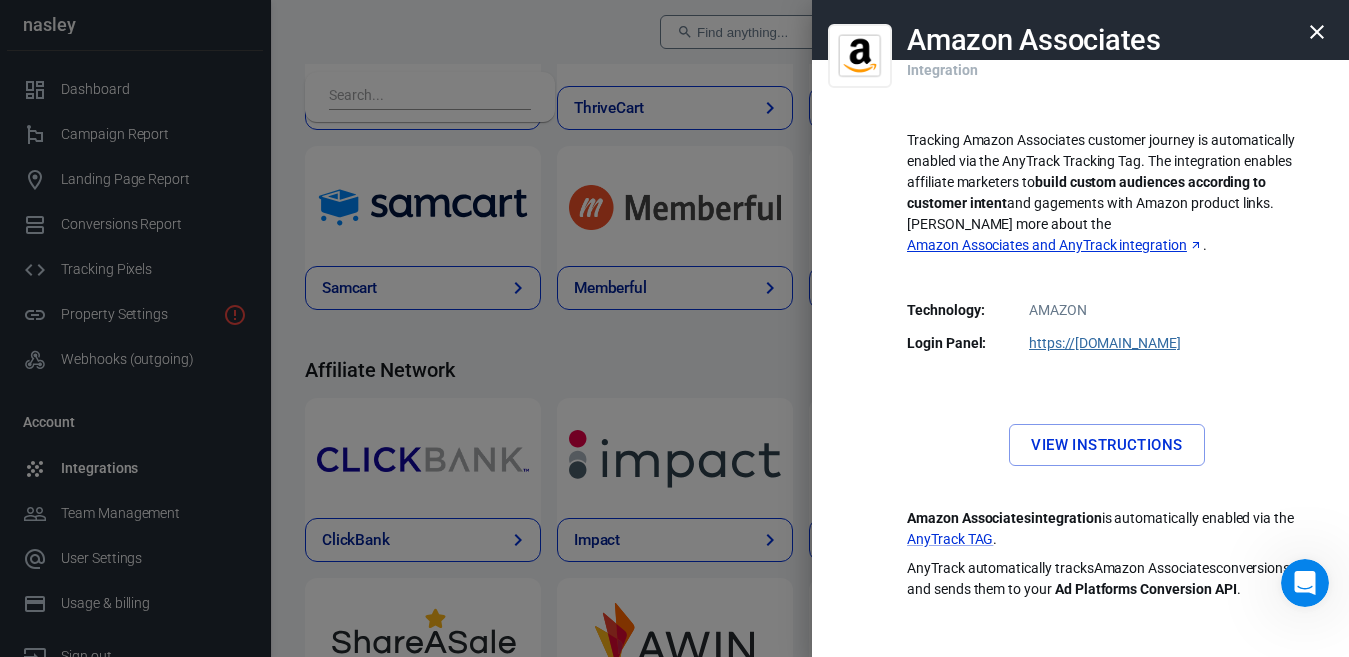 click on "Tracking Amazon Associates customer journey is automatically enabled via the AnyTrack Tracking Tag. The integration enables affiliate marketers to  build custom audiences according to customer intent  and gagements with Amazon product links. [PERSON_NAME] more about the  Amazon Associates and AnyTrack integration   . Technology: AMAZON Login Panel: https:// [DOMAIN_NAME] Category: Affiliate Network Documentation url: [URL][DOMAIN_NAME] Video tutorial url: Created: [DATE] 8:44 AM Updated: [DATE] 8:51 AM View Instructions Amazon Associates  integration  is automatically enabled via the   AnyTrack TAG . AnyTrack automatically tracks  Amazon Associates  conversions and sends them to your   Ad Platforms Conversion API ." at bounding box center (1107, 358) 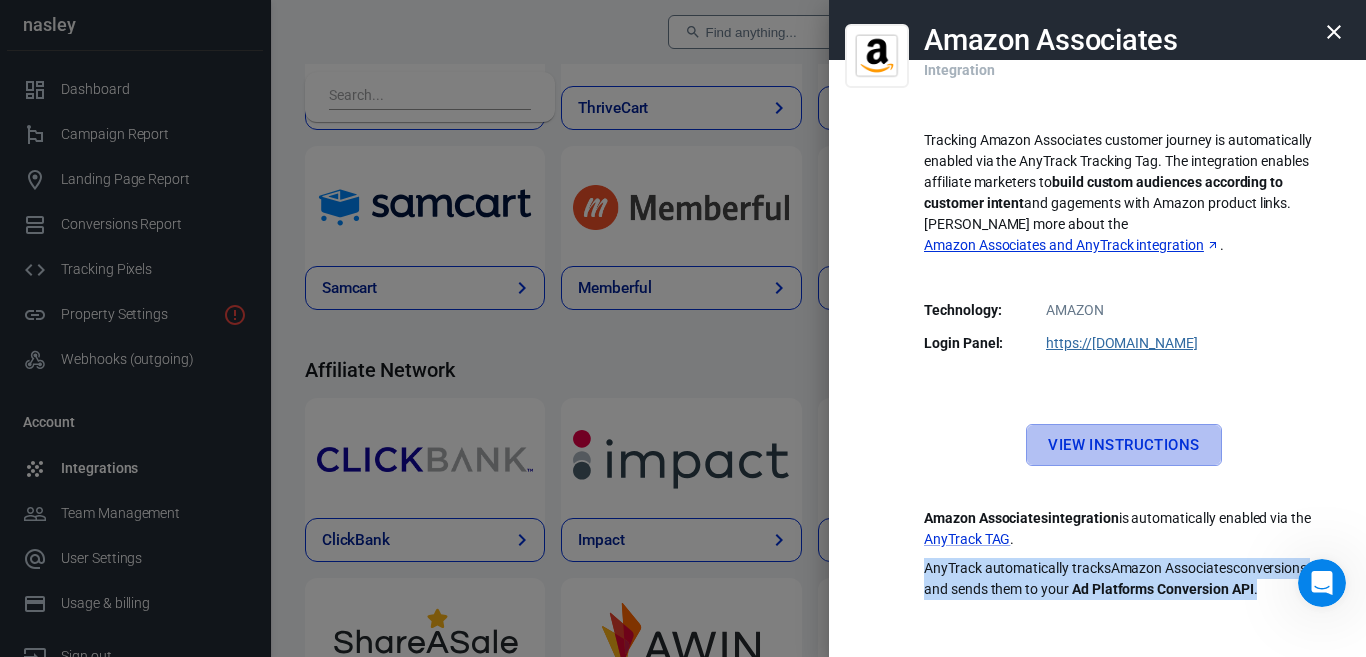 click on "View Instructions" at bounding box center (1123, 445) 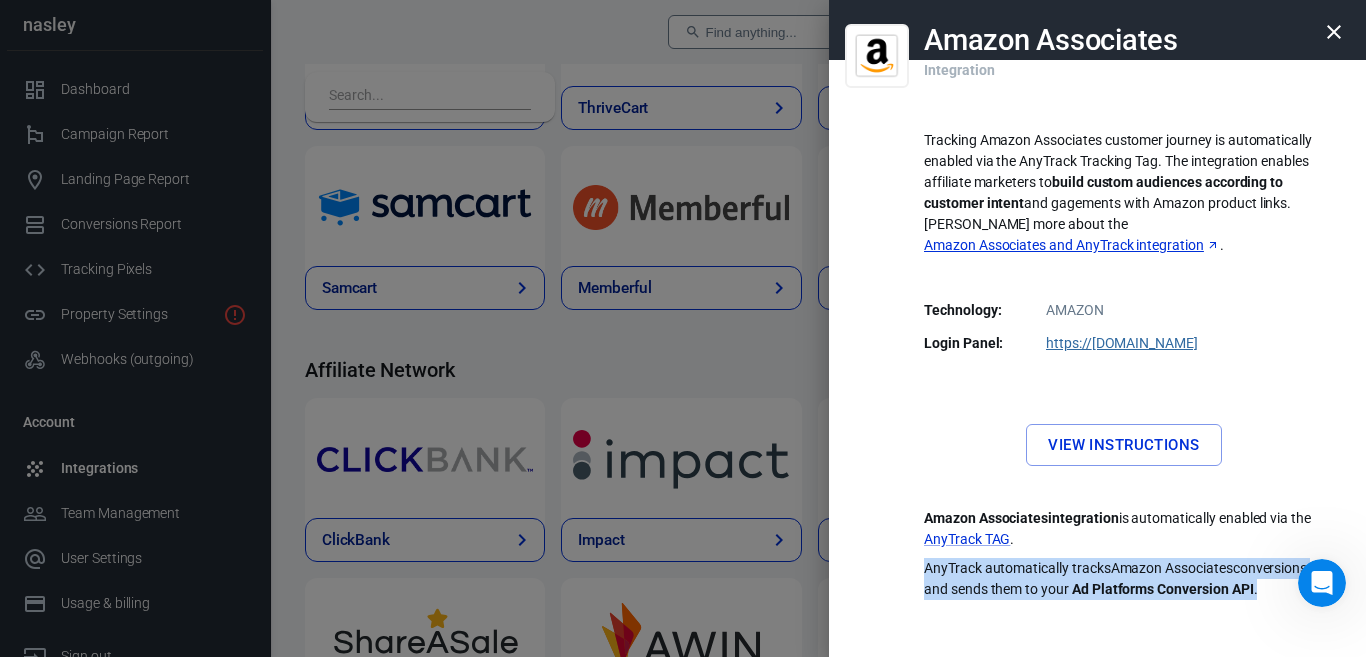 click 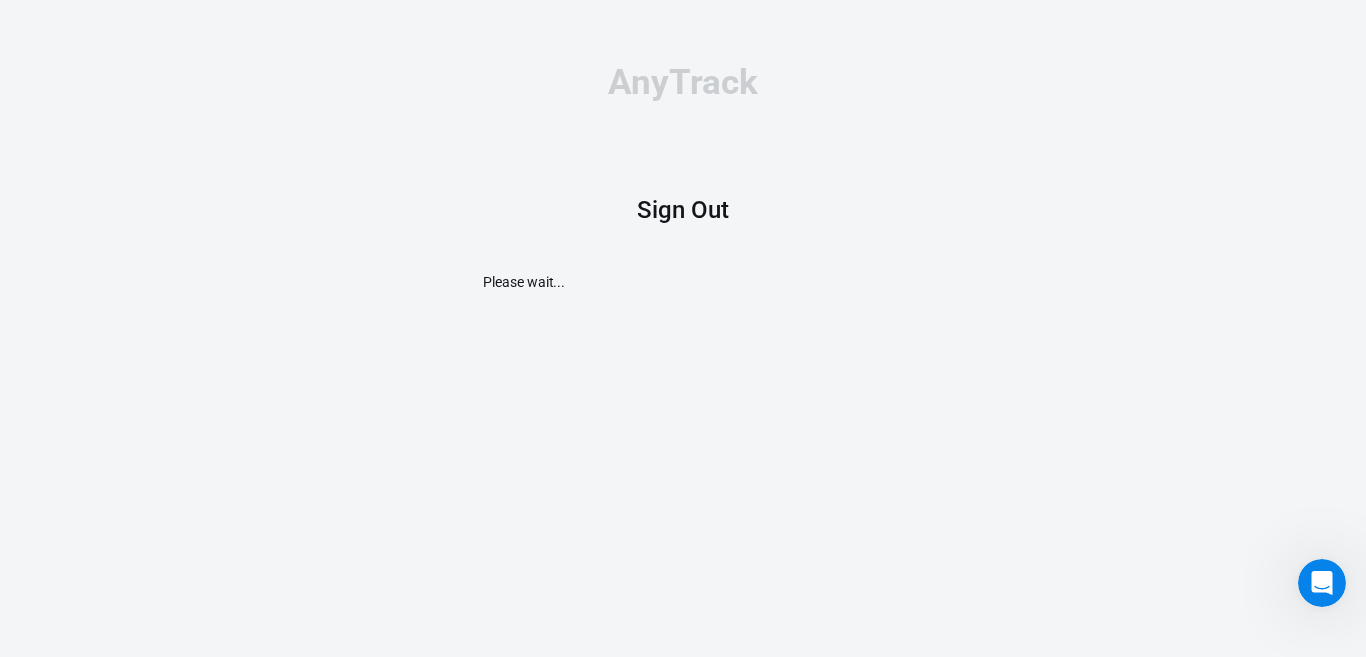 click on "AnyTrack Sign Out Please wait..." at bounding box center [683, 178] 